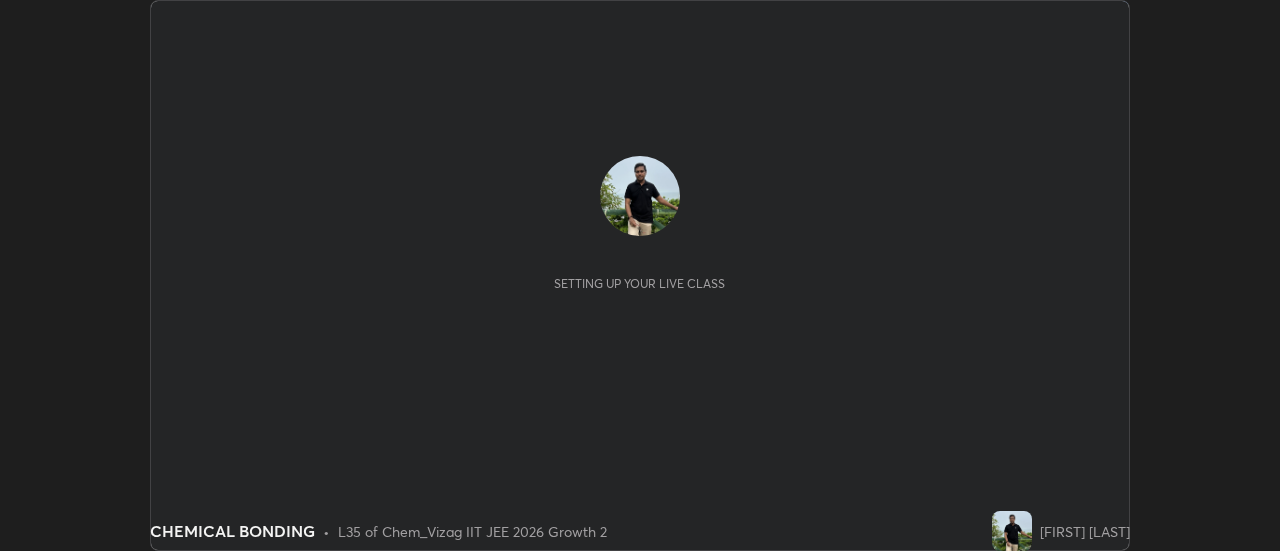 scroll, scrollTop: 0, scrollLeft: 0, axis: both 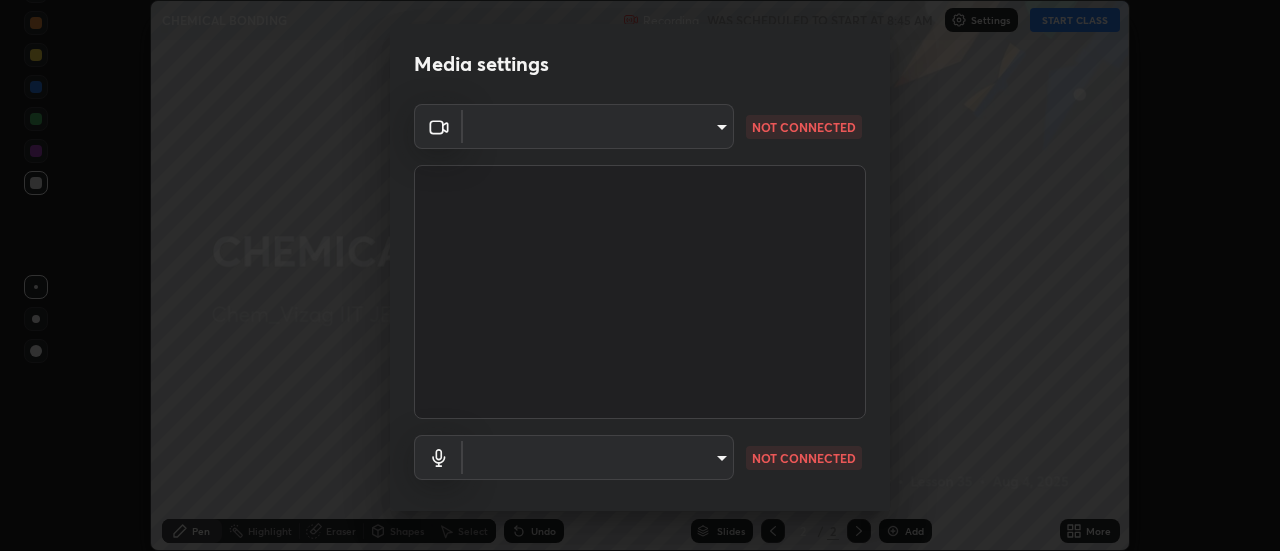 type on "c8d4d34ac1f352bb95d5f05a967dc34c6676a64432e358c7d9874fe1d0247c02" 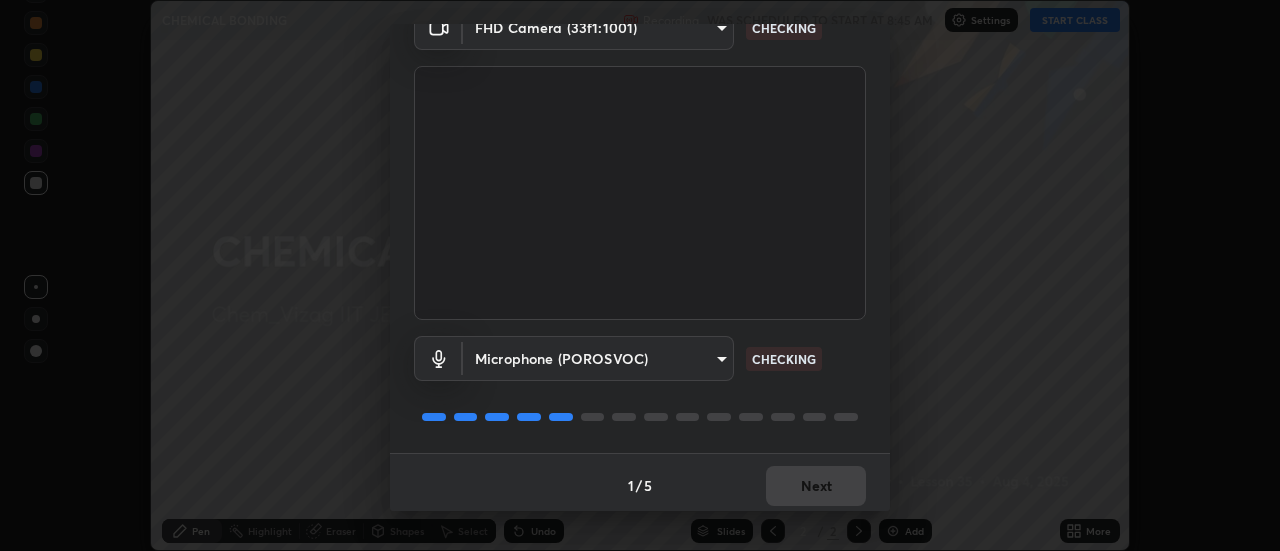 scroll, scrollTop: 105, scrollLeft: 0, axis: vertical 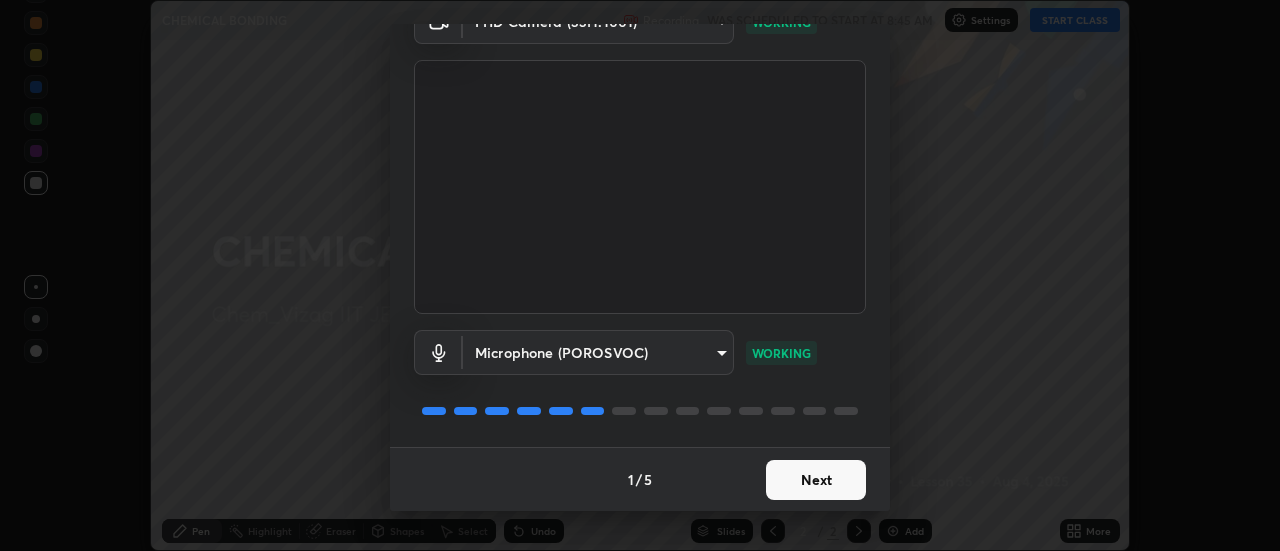 click on "Next" at bounding box center [816, 480] 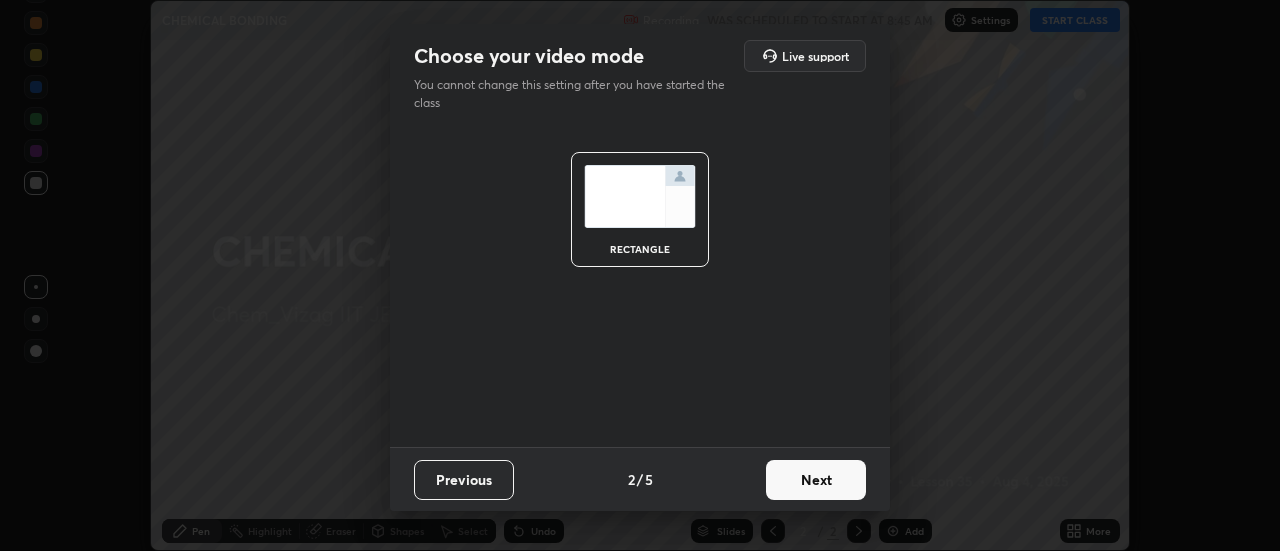 scroll, scrollTop: 0, scrollLeft: 0, axis: both 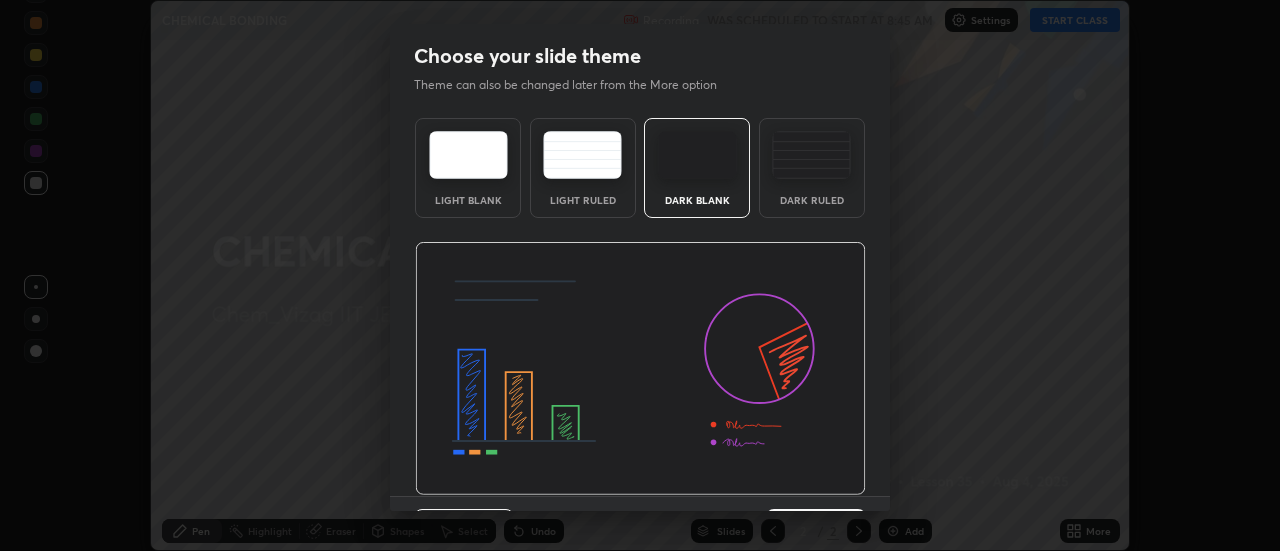 click at bounding box center [640, 369] 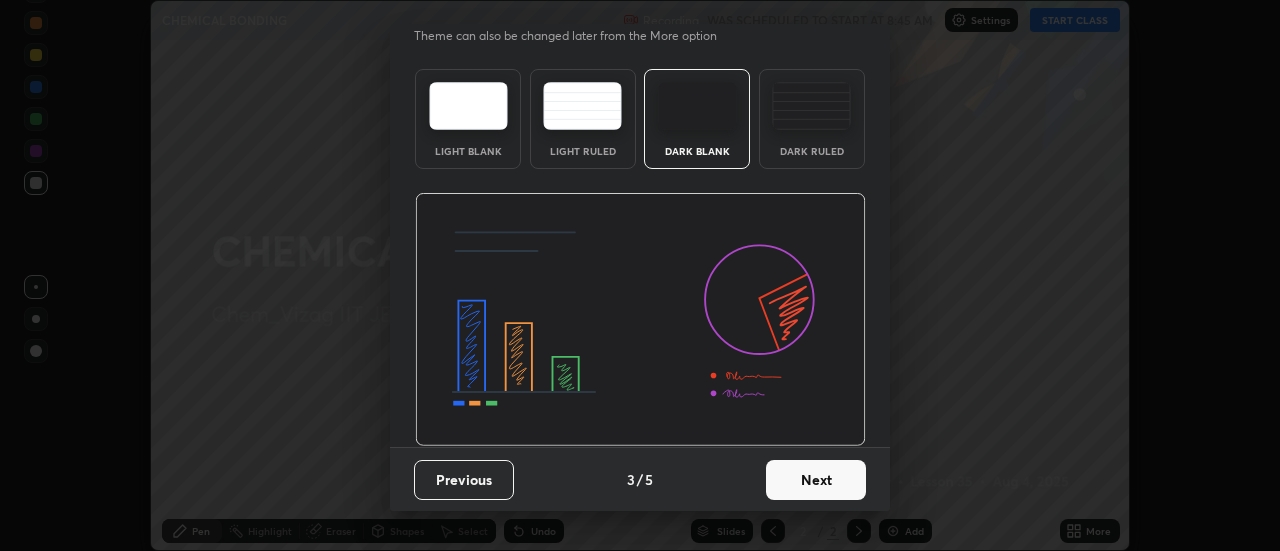 click on "Next" at bounding box center [816, 480] 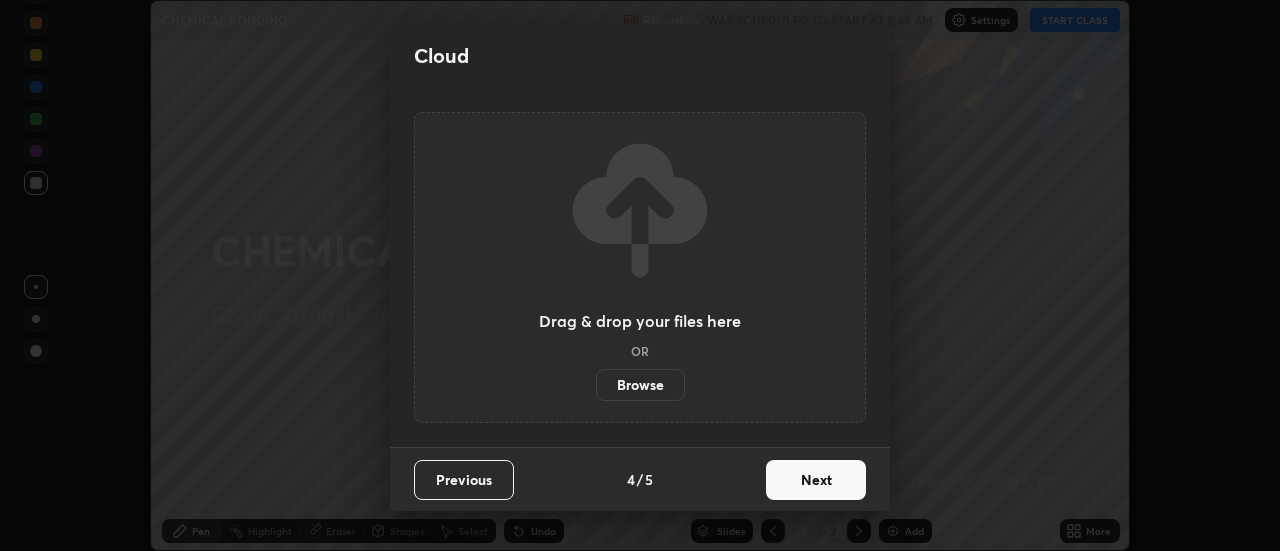click on "Next" at bounding box center (816, 480) 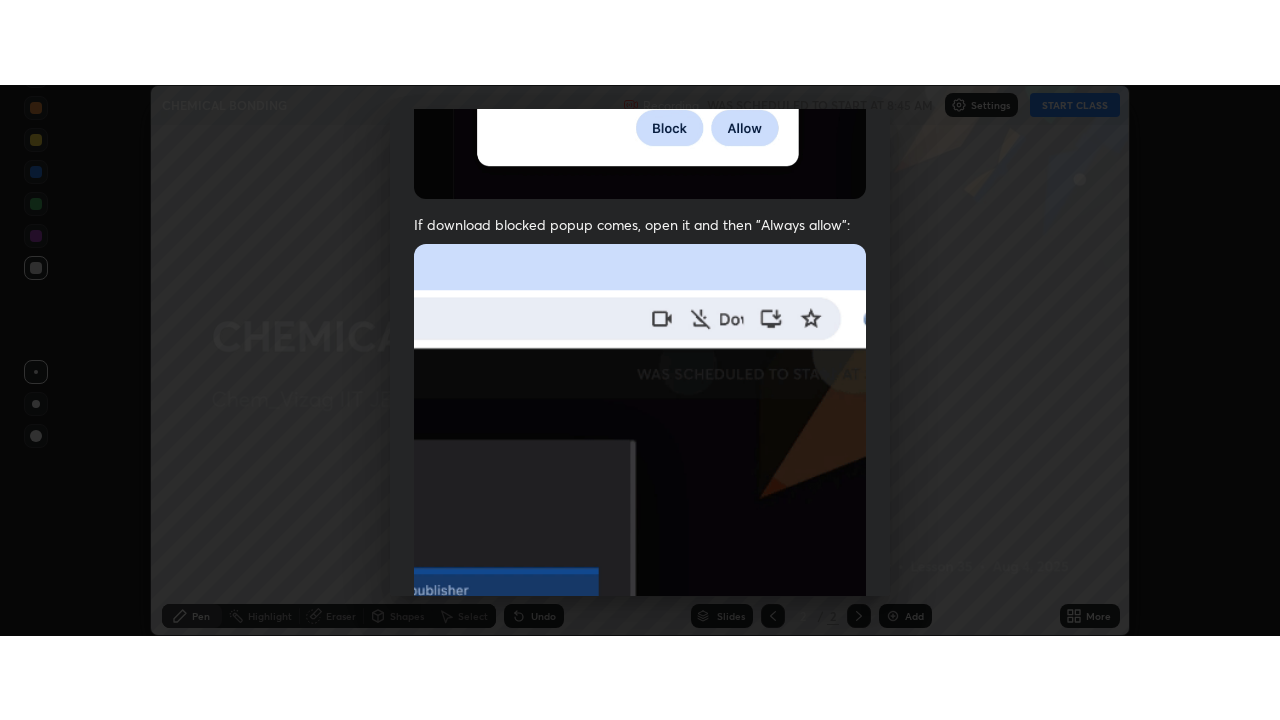 scroll, scrollTop: 513, scrollLeft: 0, axis: vertical 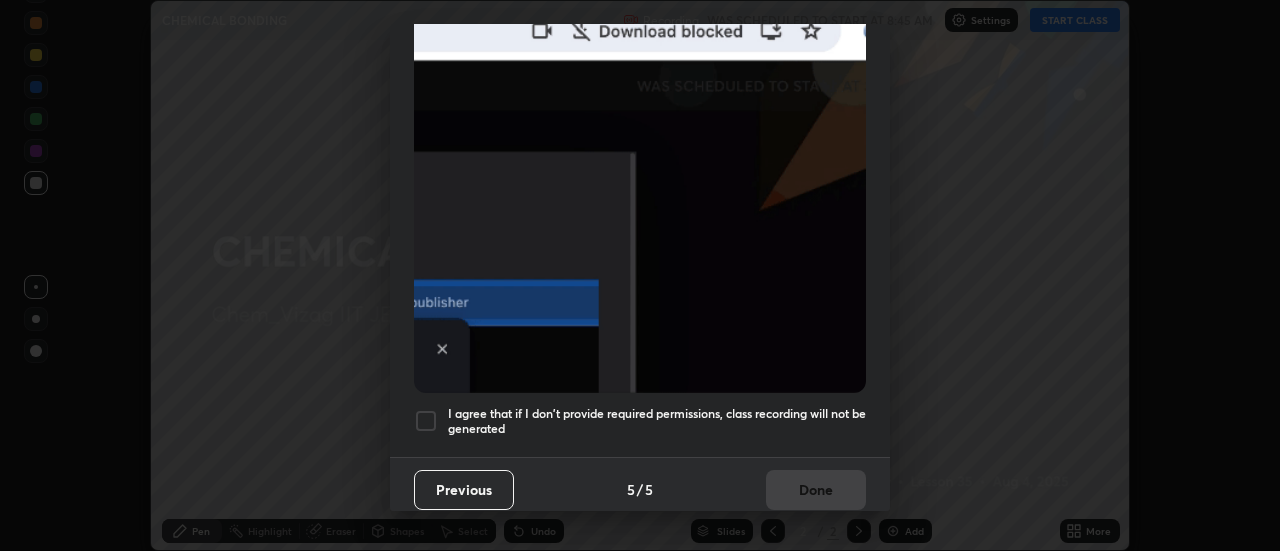 click on "I agree that if I don't provide required permissions, class recording will not be generated" at bounding box center (657, 421) 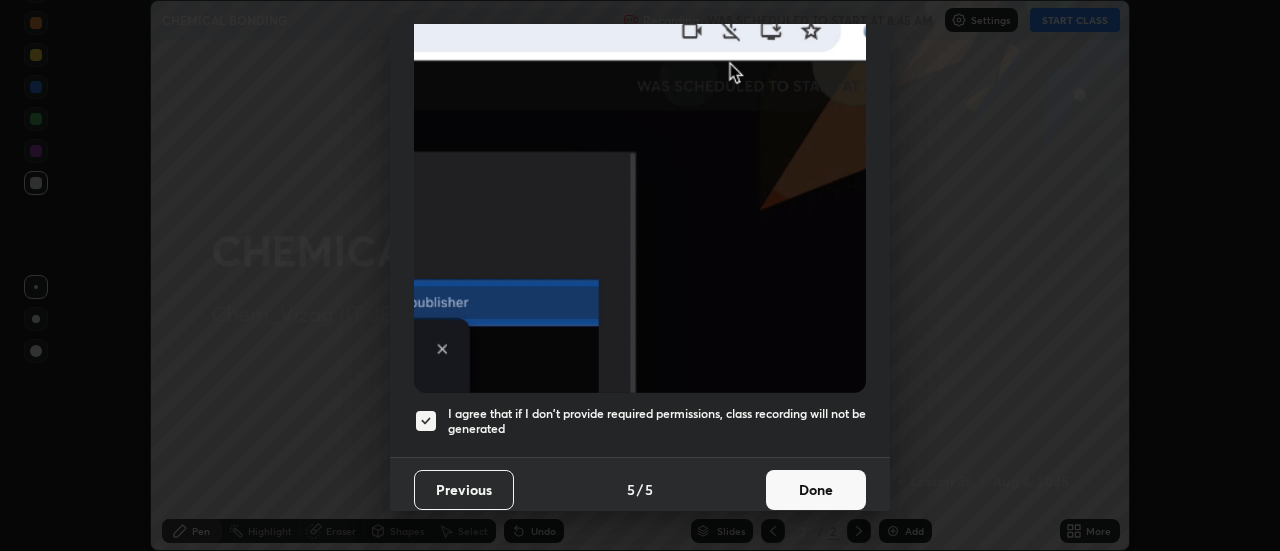 click on "Done" at bounding box center [816, 490] 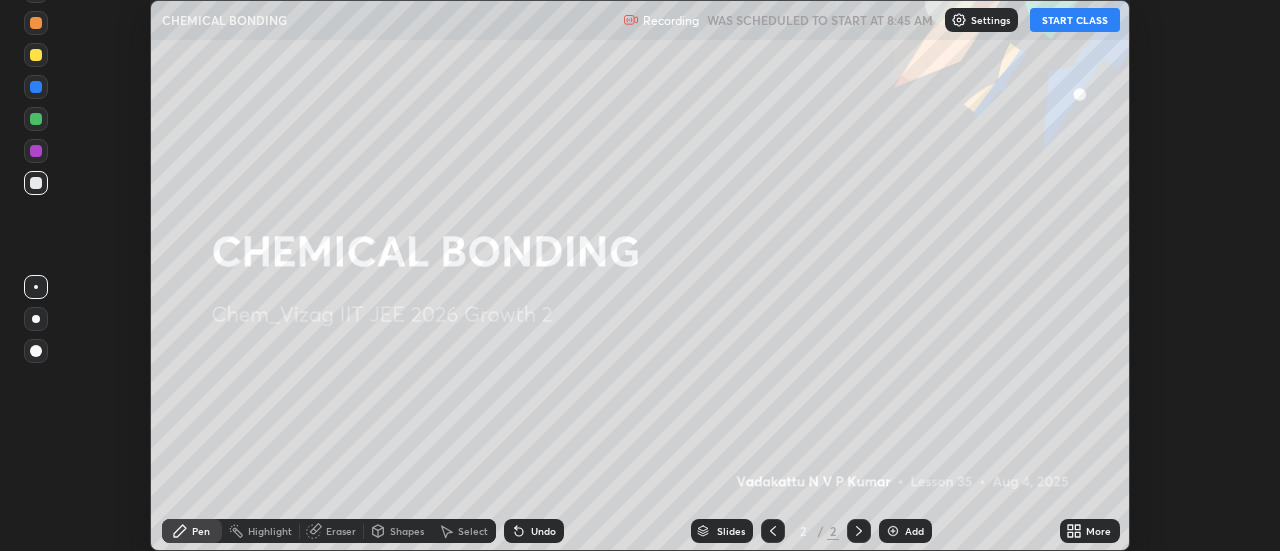 click on "START CLASS" at bounding box center (1075, 20) 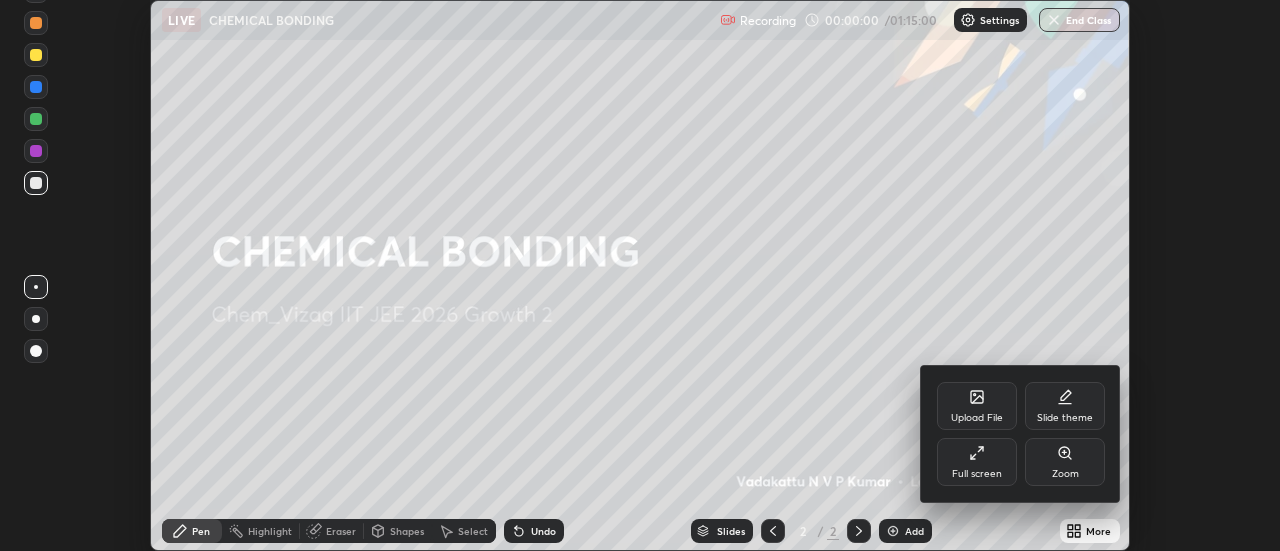 click on "Full screen" at bounding box center (977, 462) 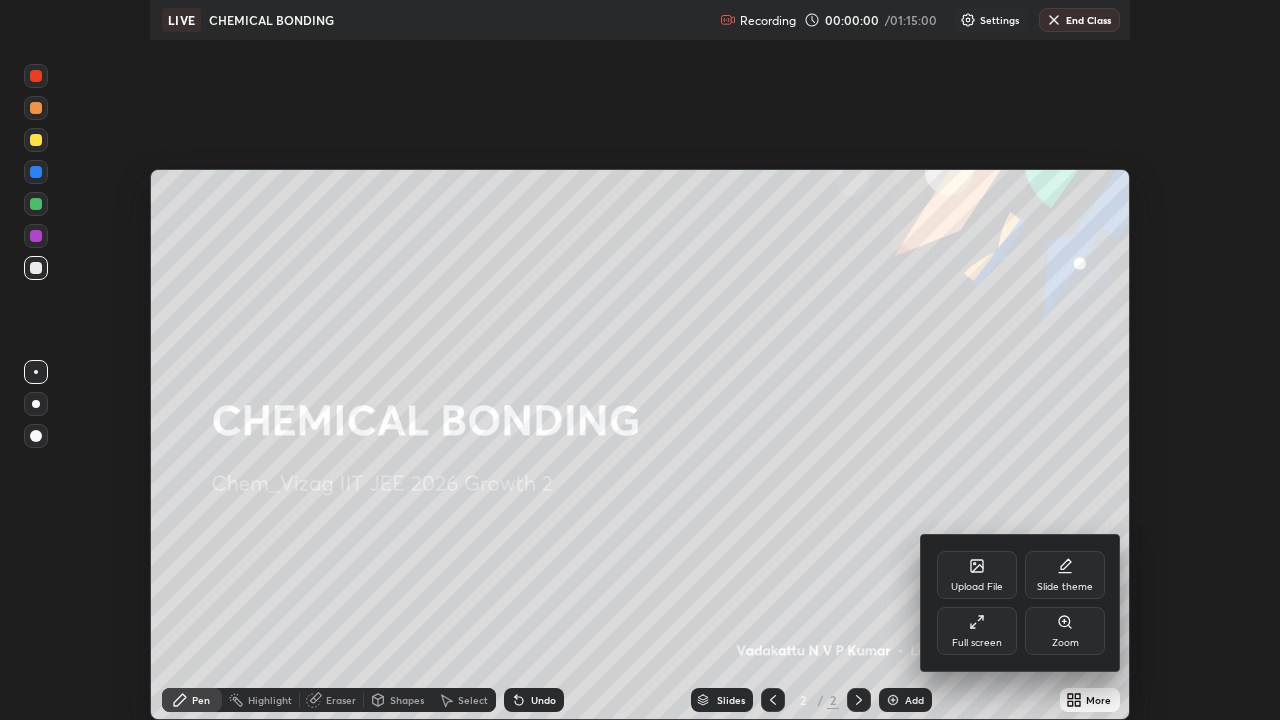 scroll, scrollTop: 99280, scrollLeft: 98720, axis: both 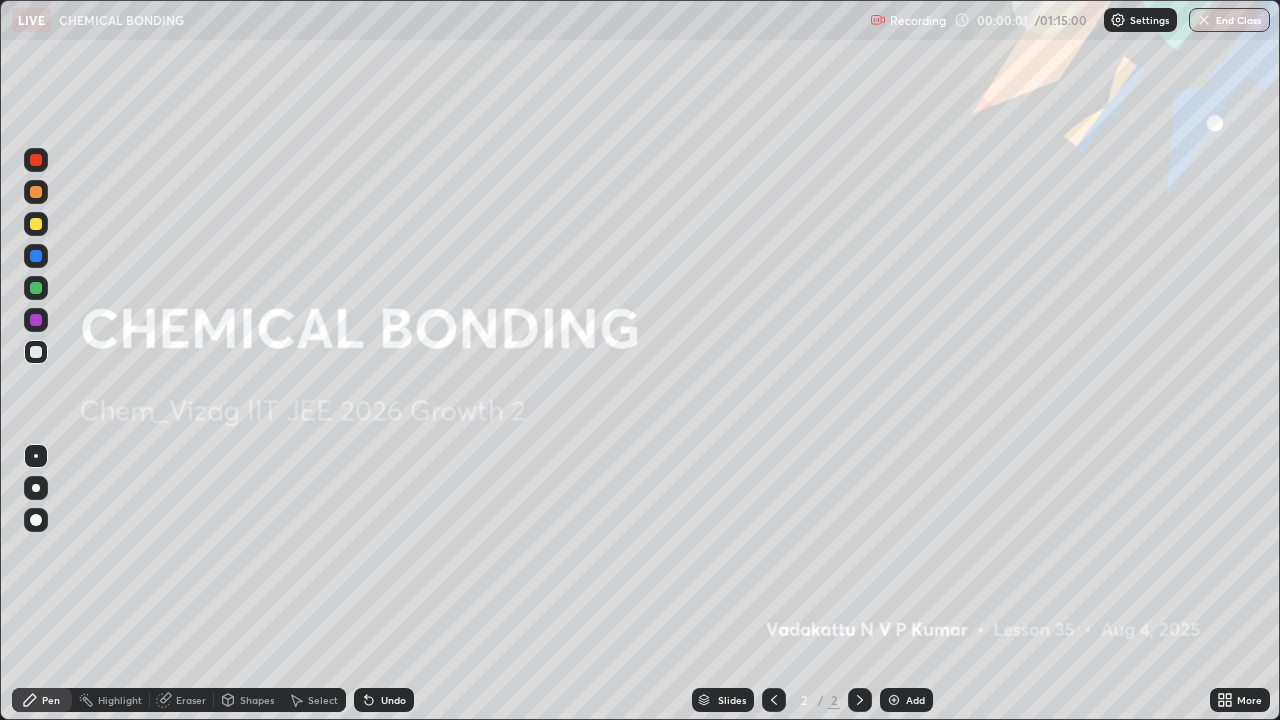 click at bounding box center (894, 700) 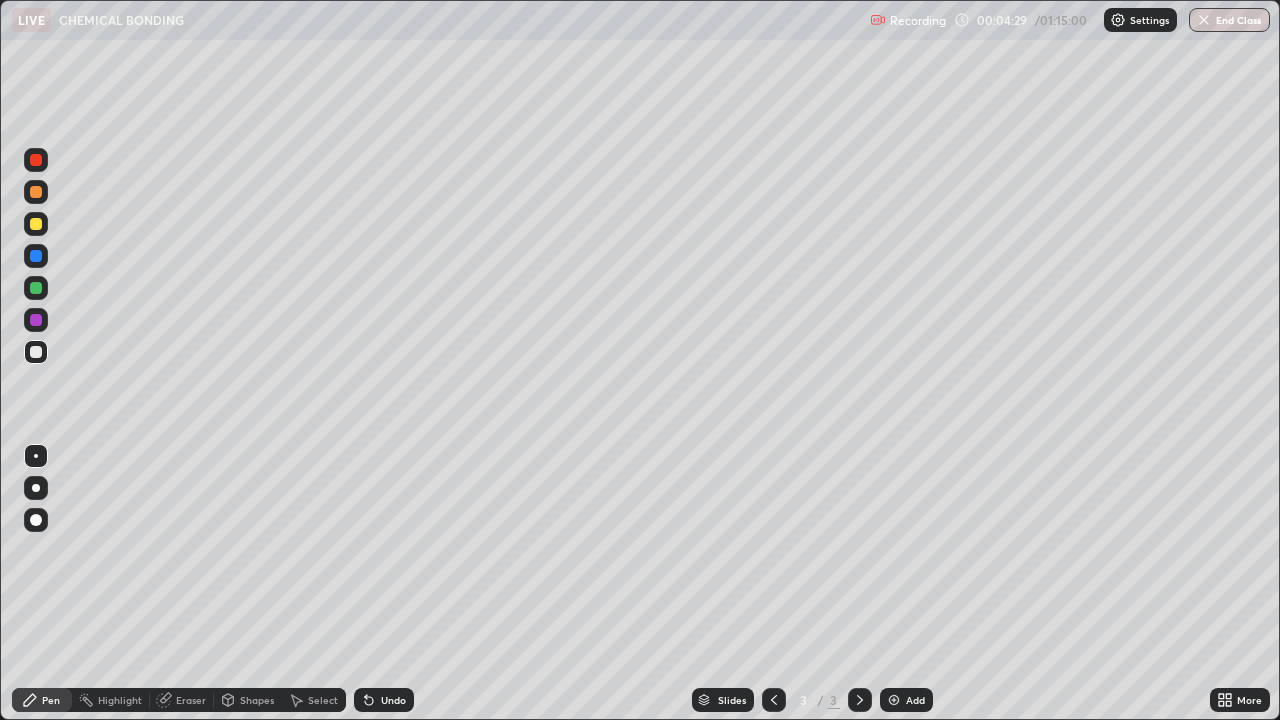 click at bounding box center [894, 700] 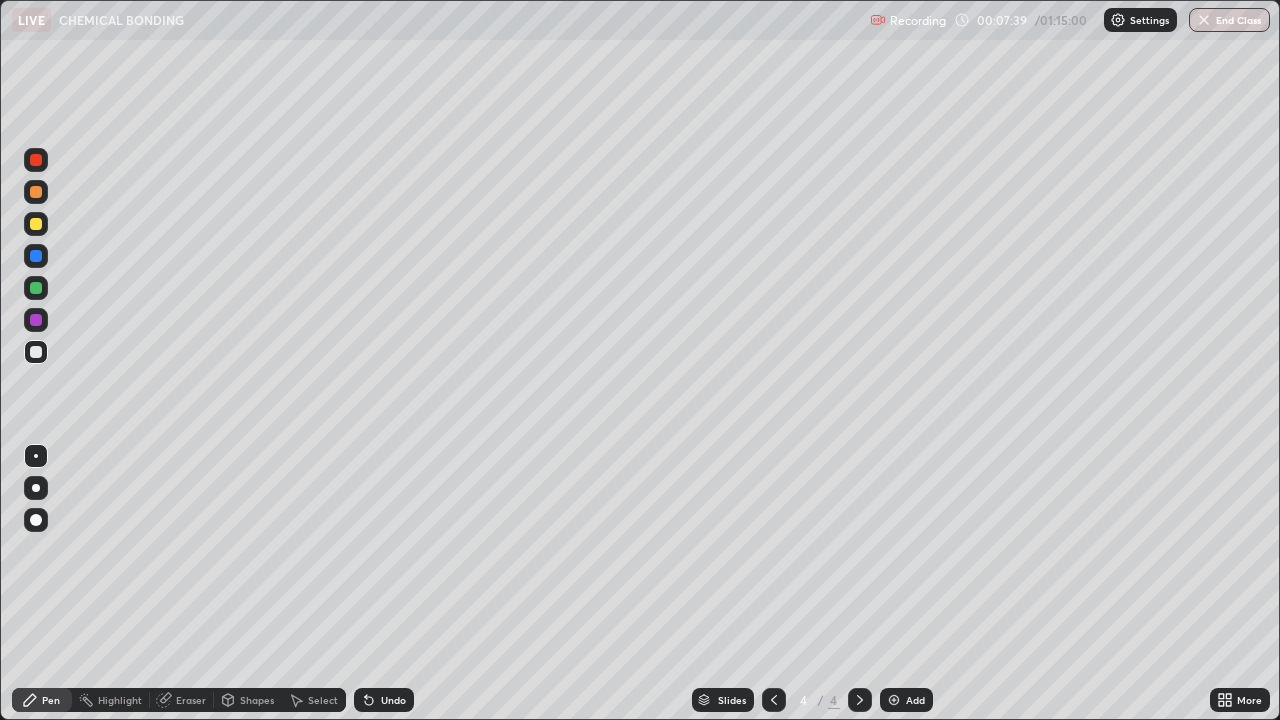 click on "Eraser" at bounding box center (182, 700) 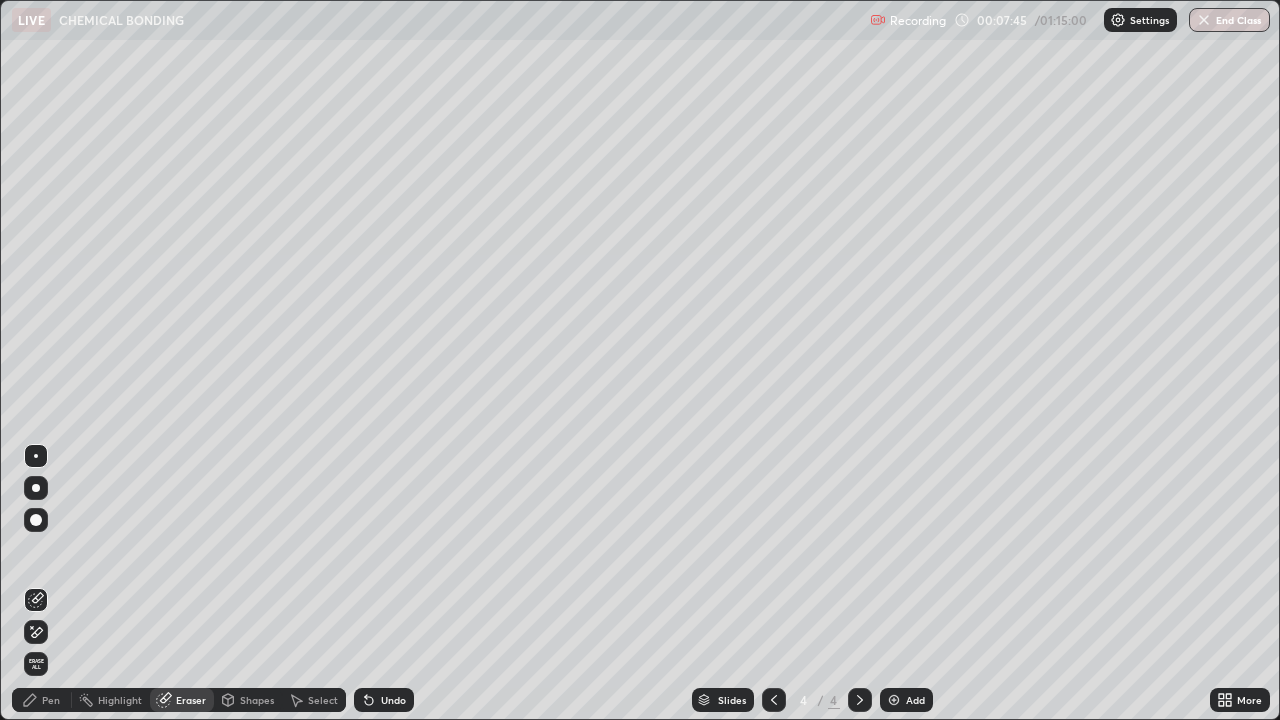 click at bounding box center [36, 520] 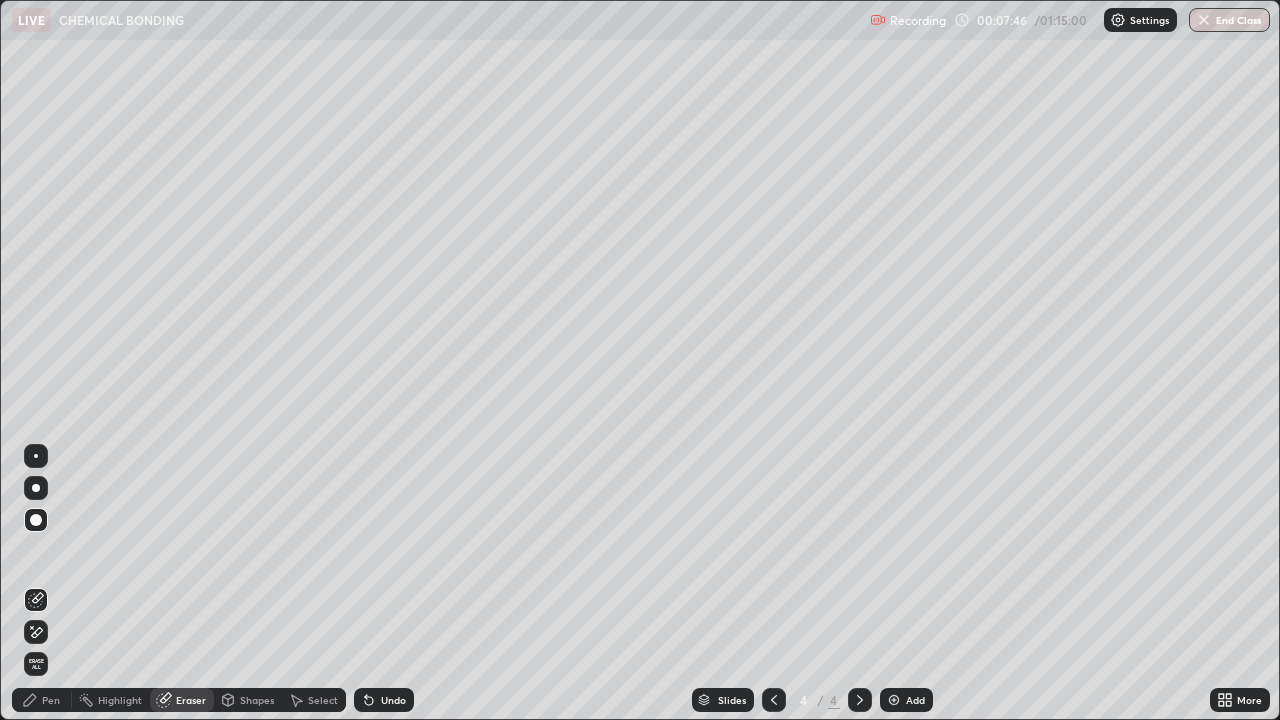 click on "Pen" at bounding box center (42, 700) 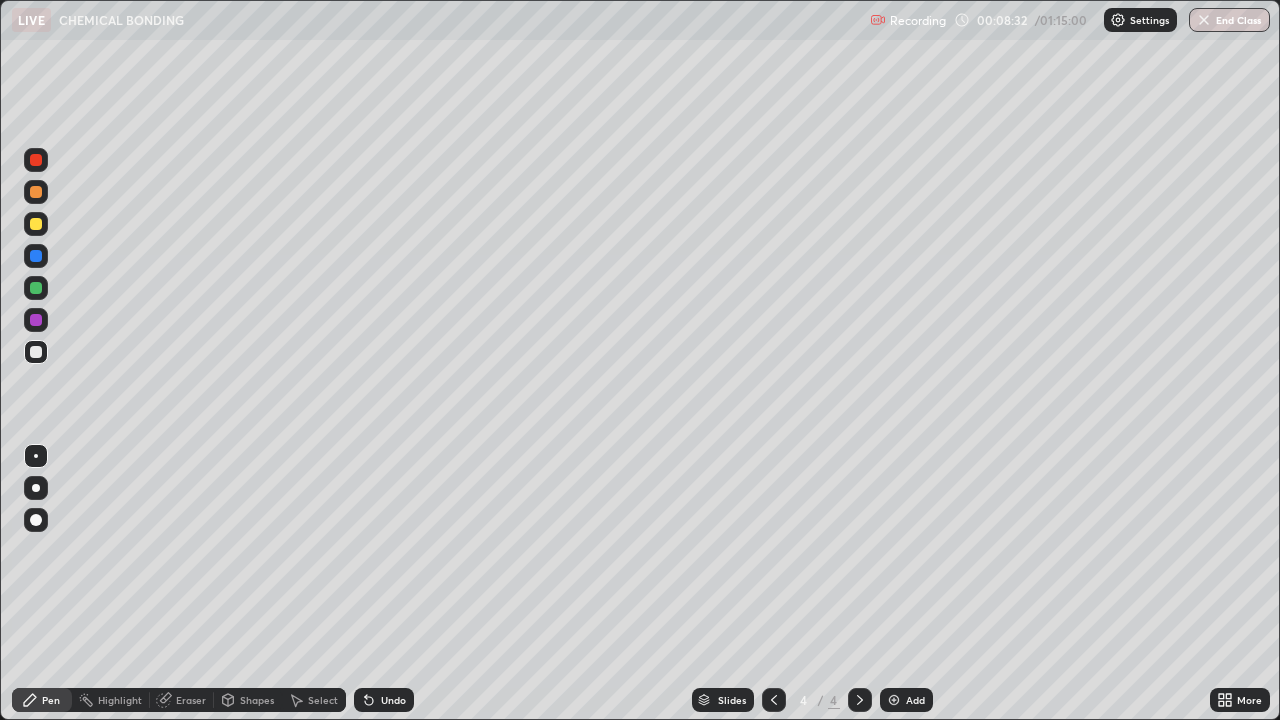 click on "Eraser" at bounding box center (191, 700) 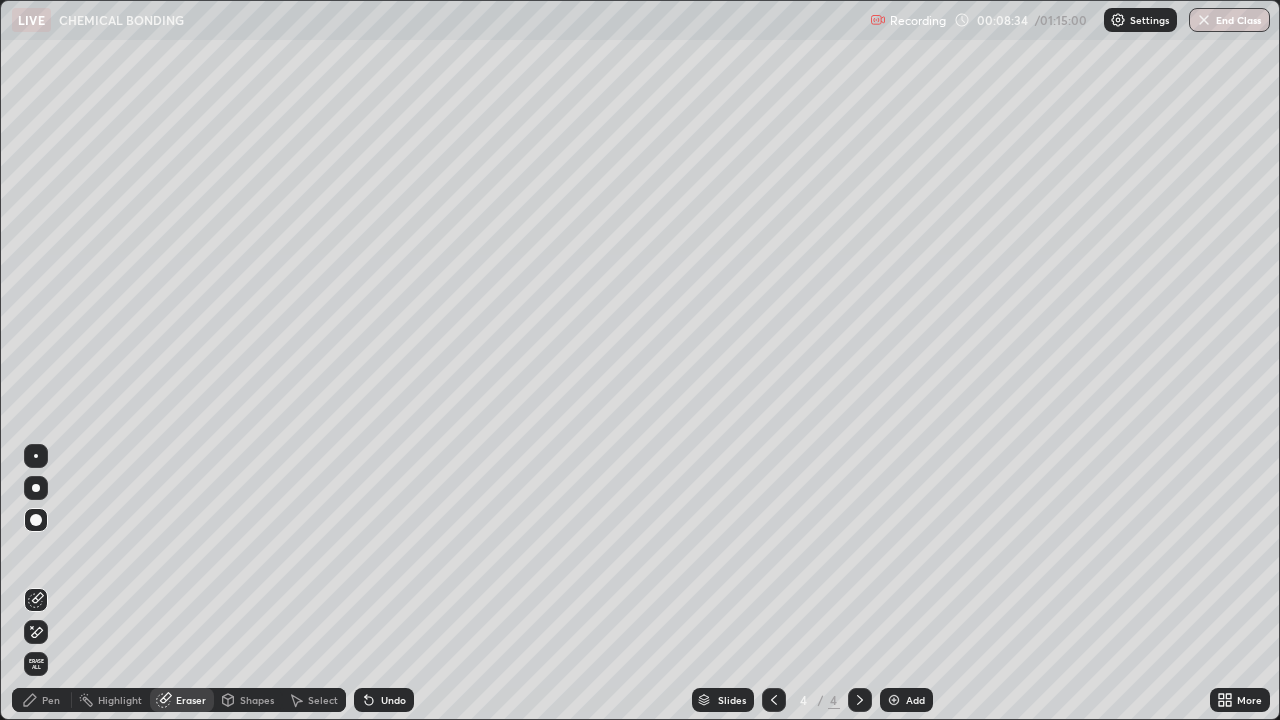 click on "Pen" at bounding box center [51, 700] 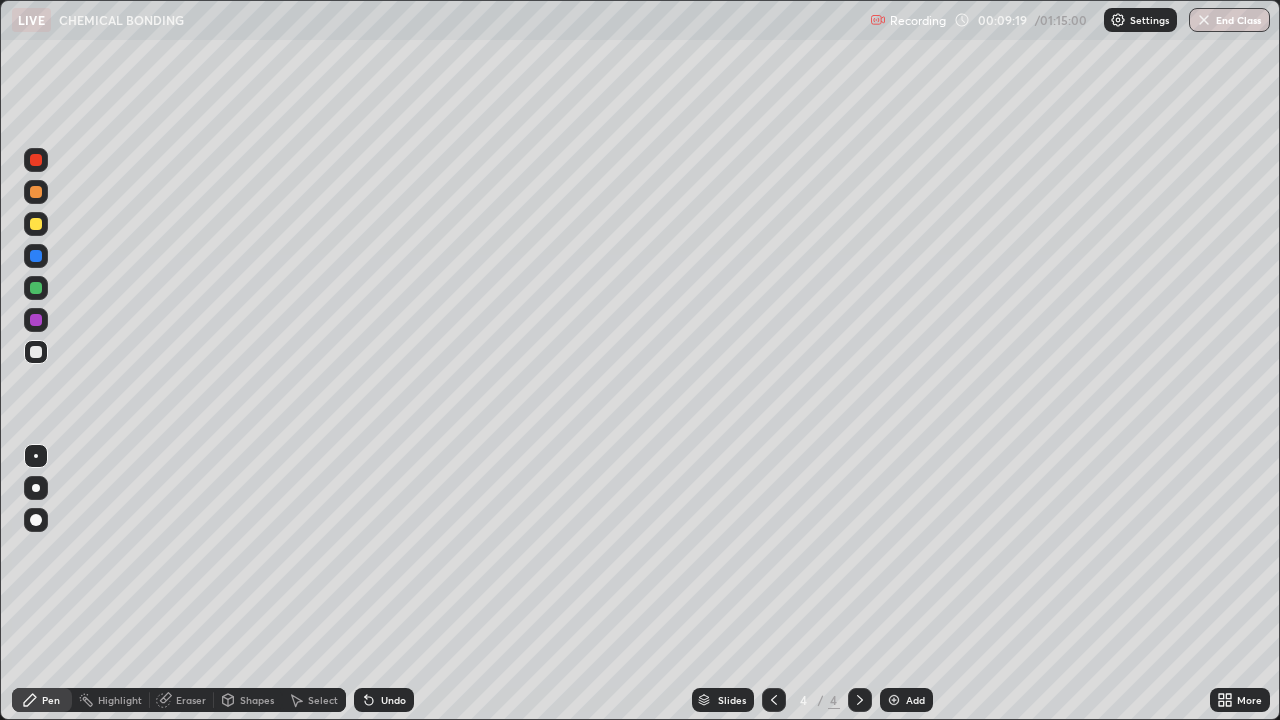 click on "Eraser" at bounding box center [191, 700] 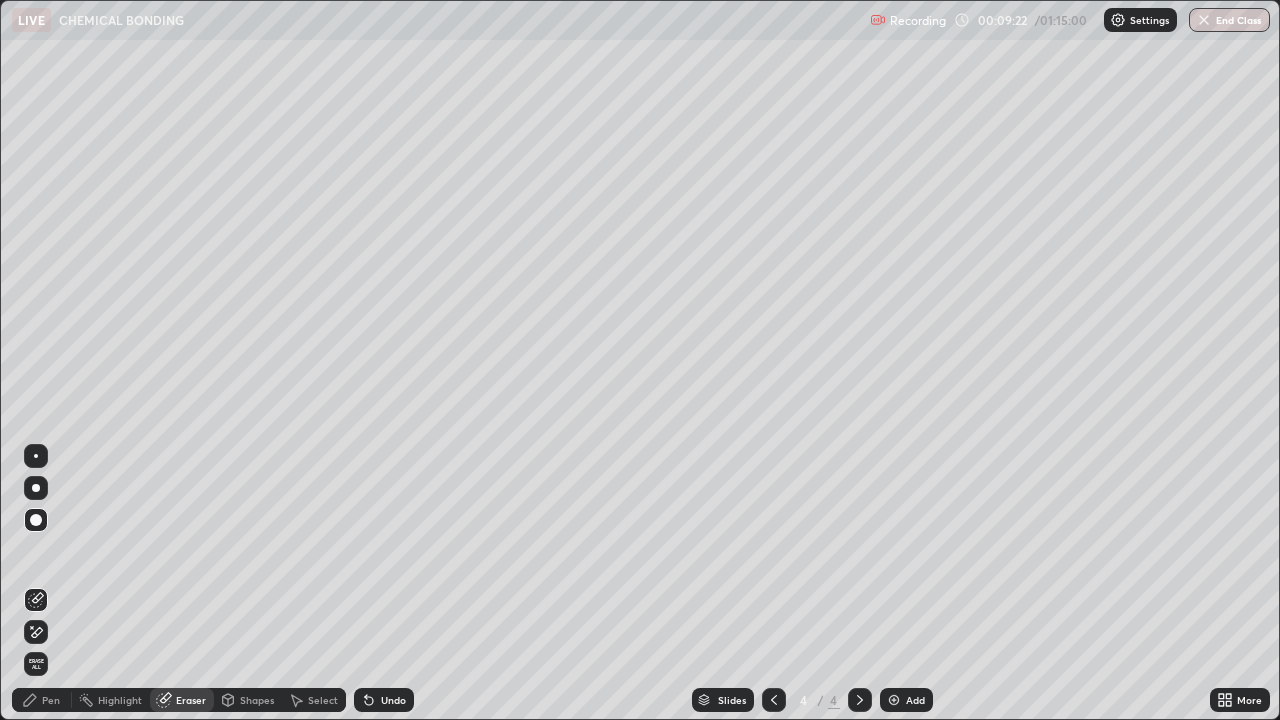 click on "Pen" at bounding box center (42, 700) 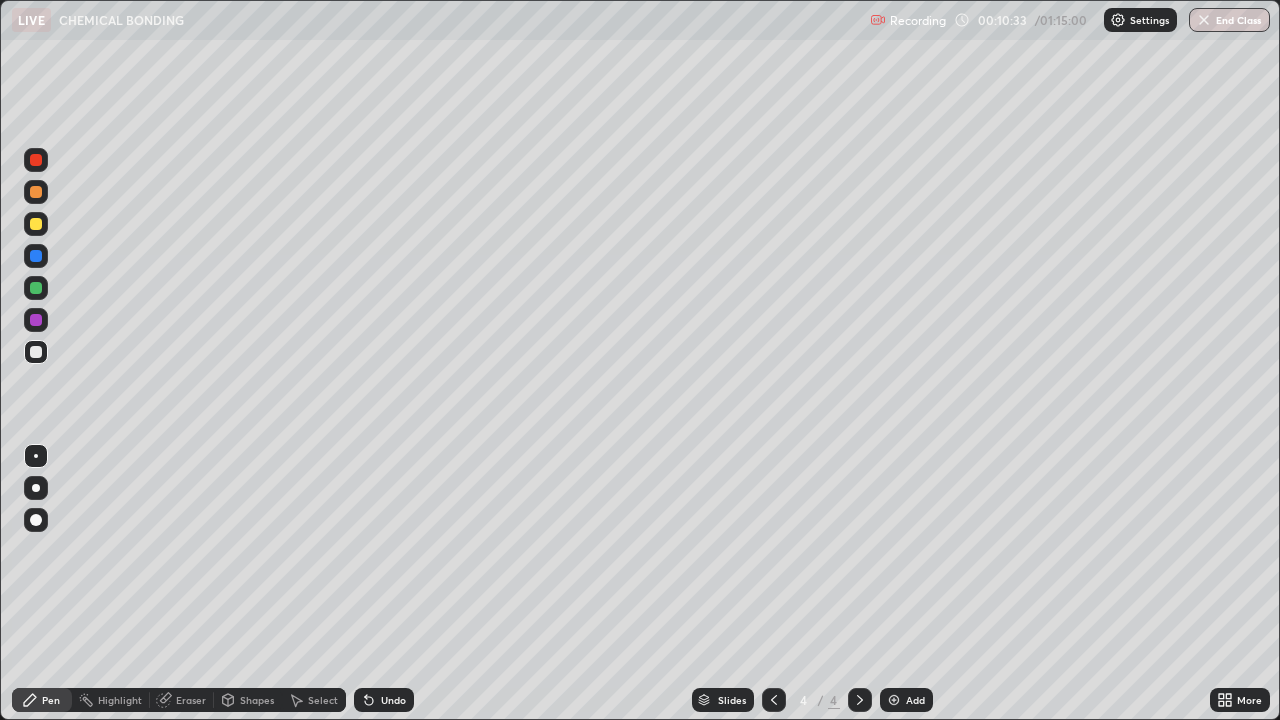 click at bounding box center (36, 224) 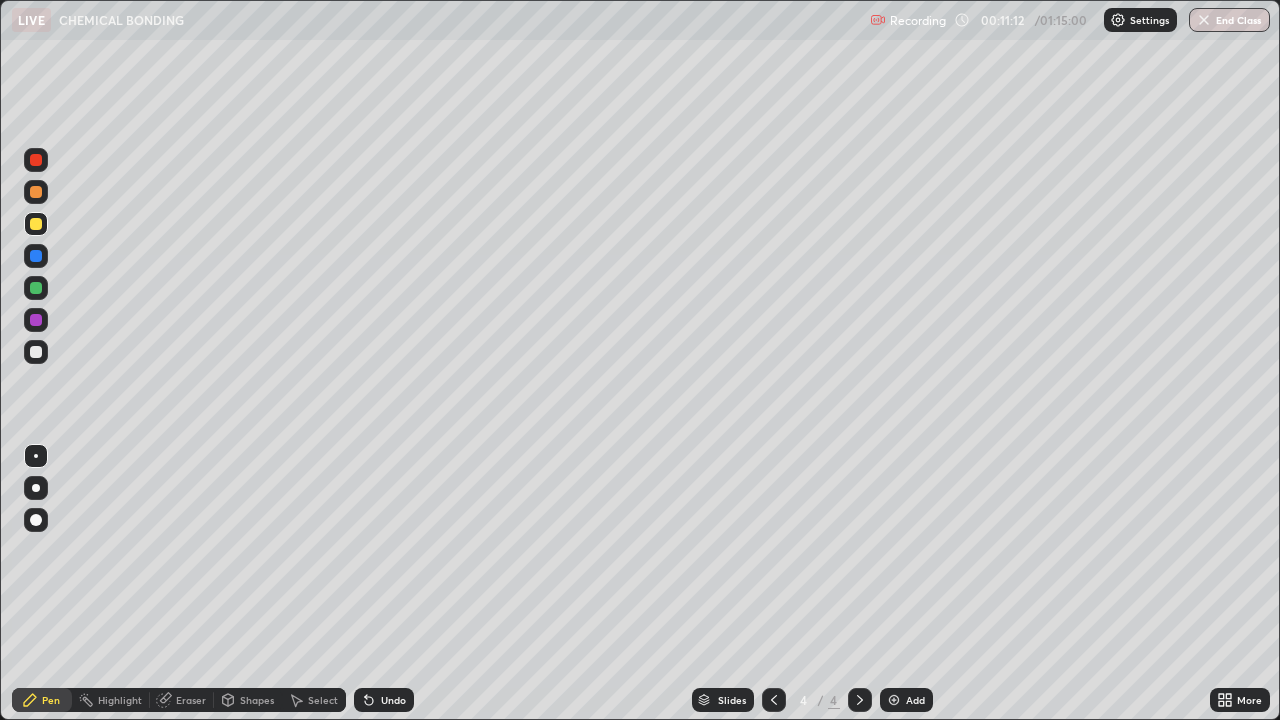 click on "Select" at bounding box center (323, 700) 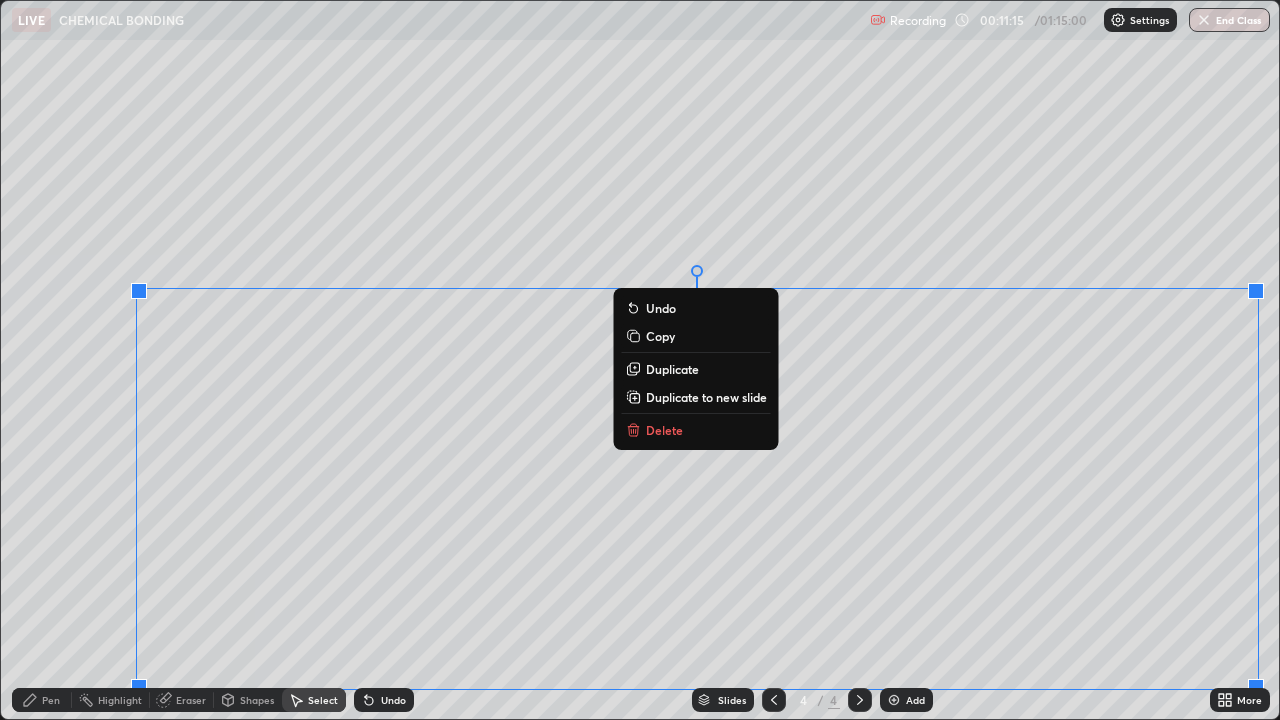 click on "Delete" at bounding box center (664, 430) 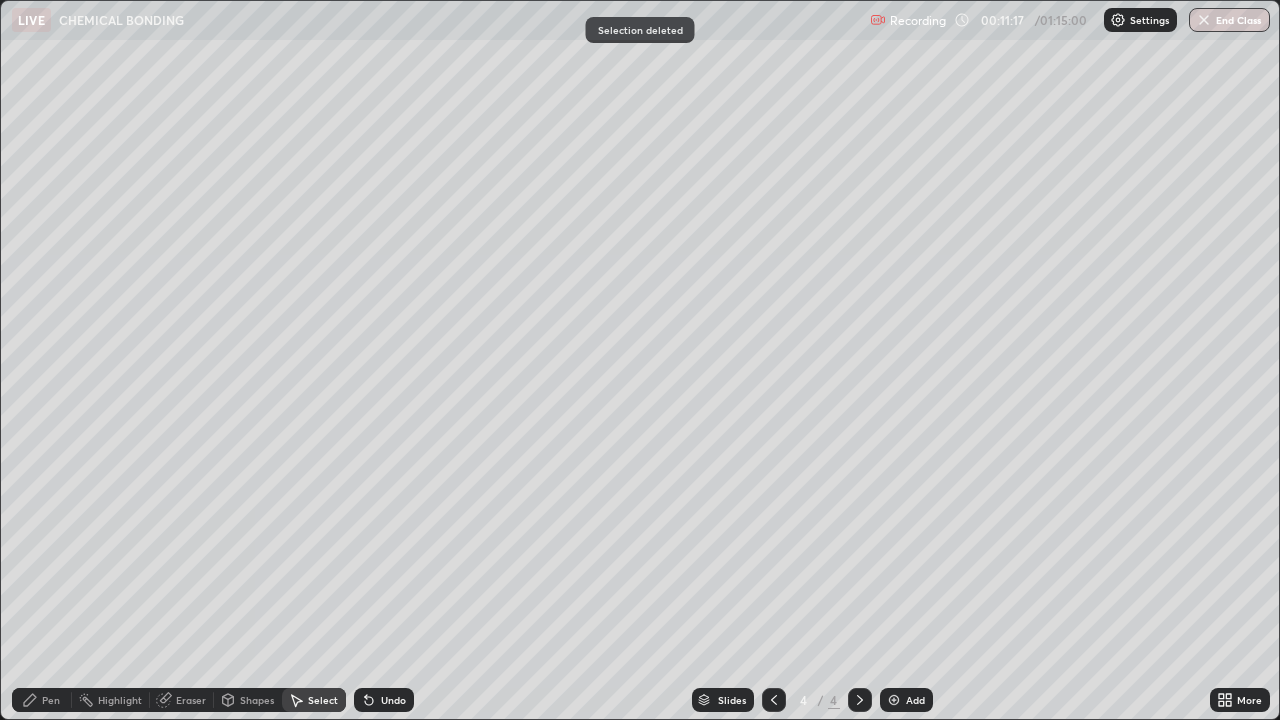click on "Eraser" at bounding box center [191, 700] 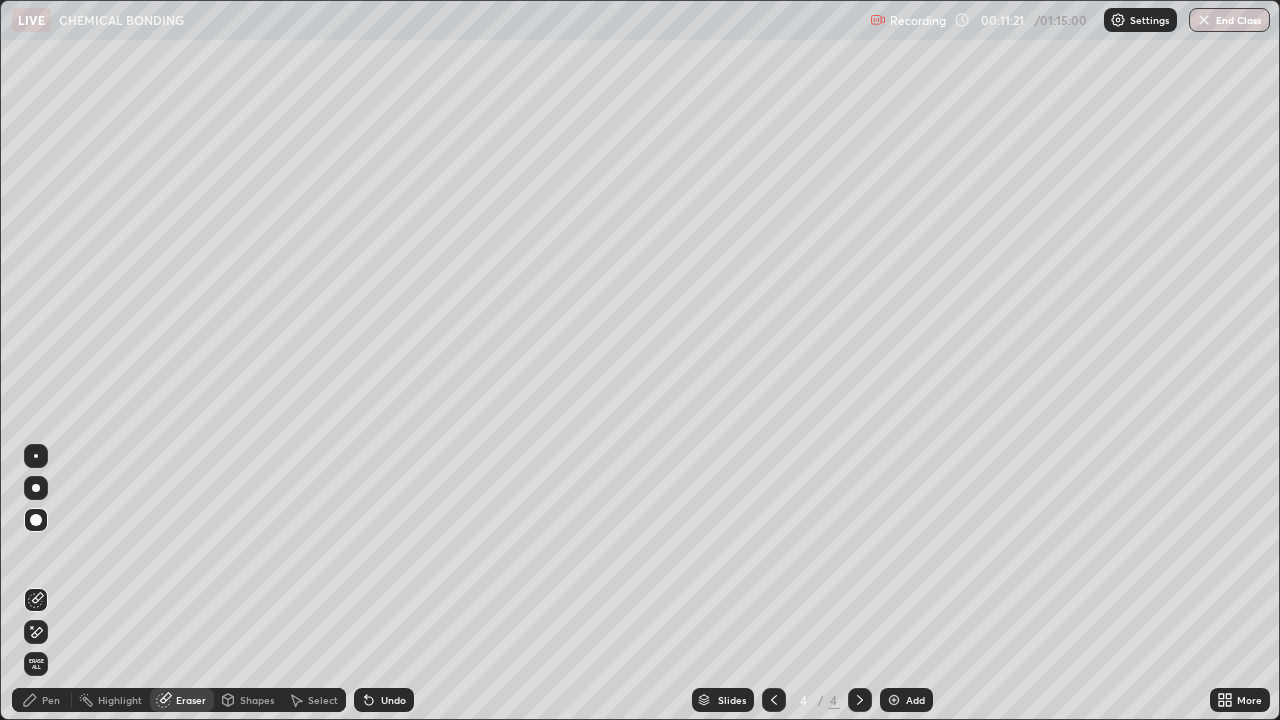 click on "Pen" at bounding box center (51, 700) 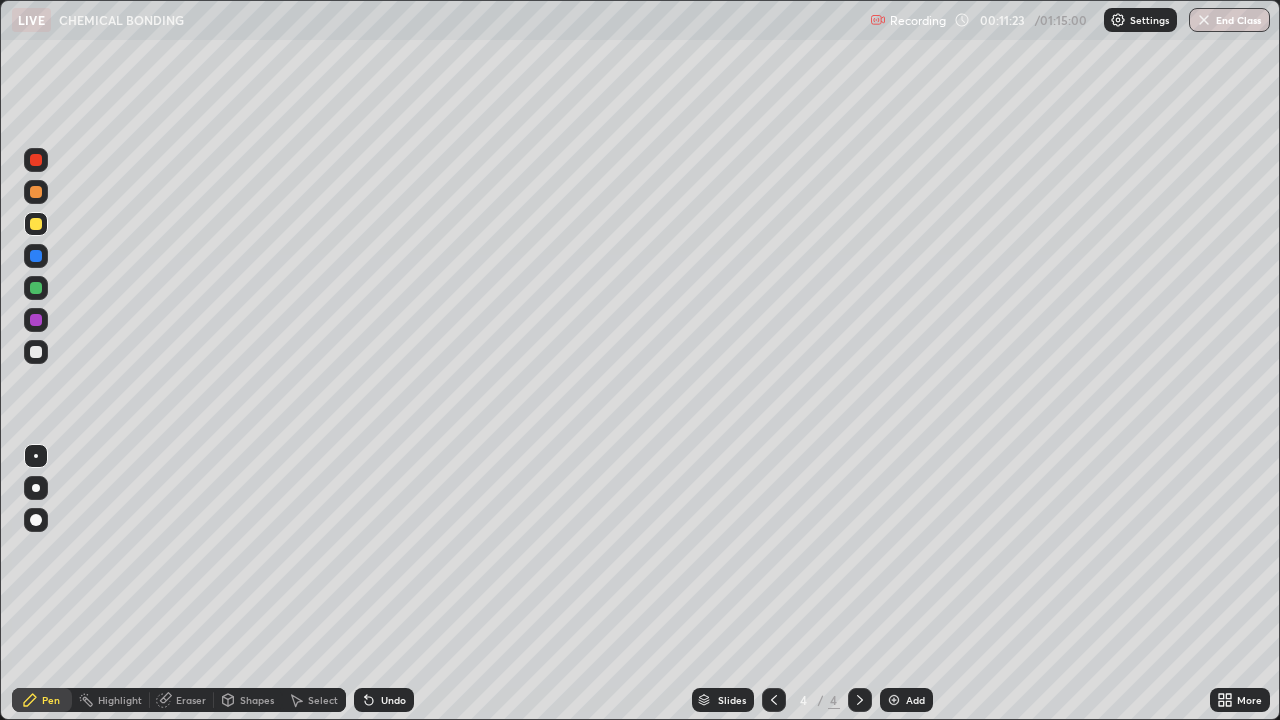 click at bounding box center (36, 352) 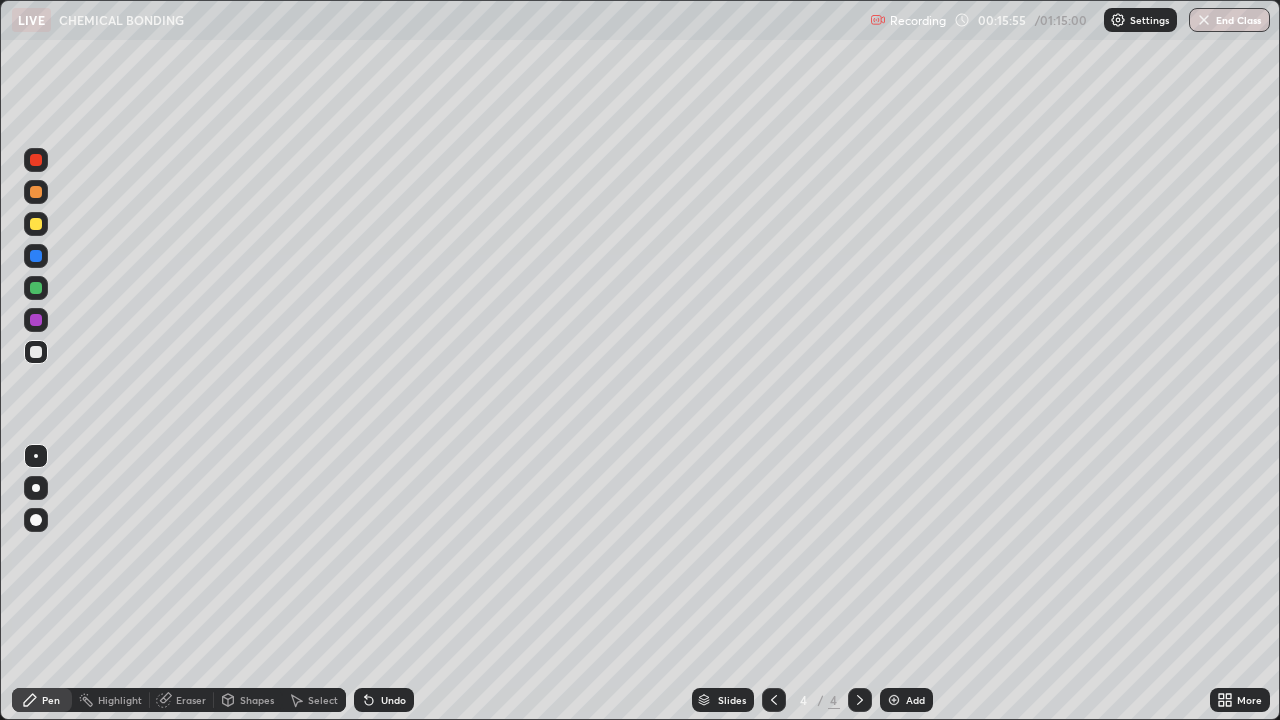 click on "Select" at bounding box center [323, 700] 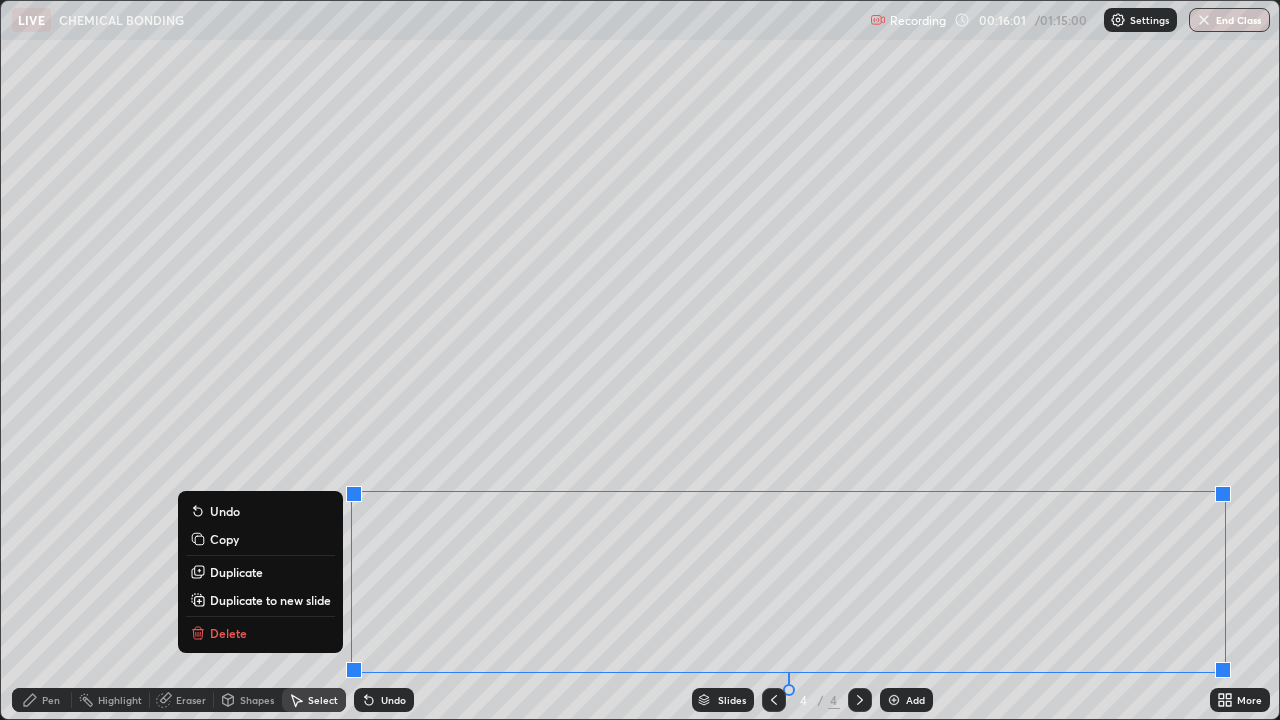 click on "Delete" at bounding box center (228, 633) 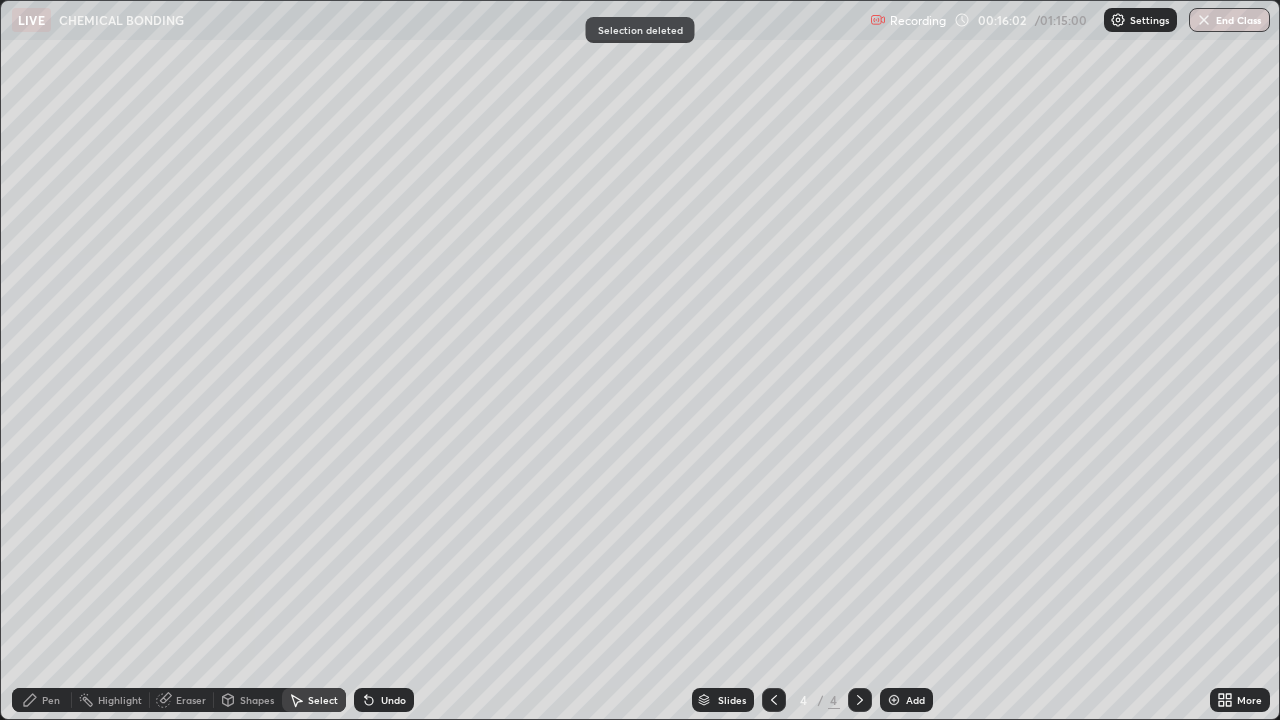 click on "Pen" at bounding box center [51, 700] 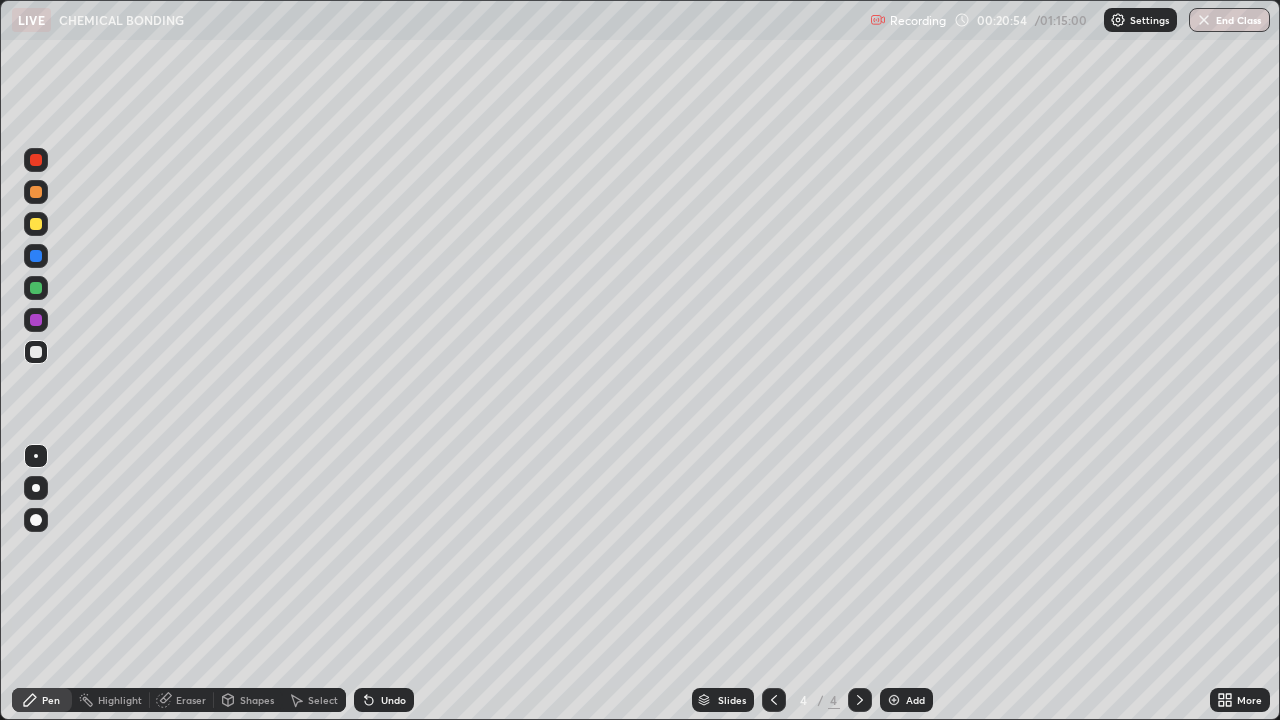 click on "Add" at bounding box center (906, 700) 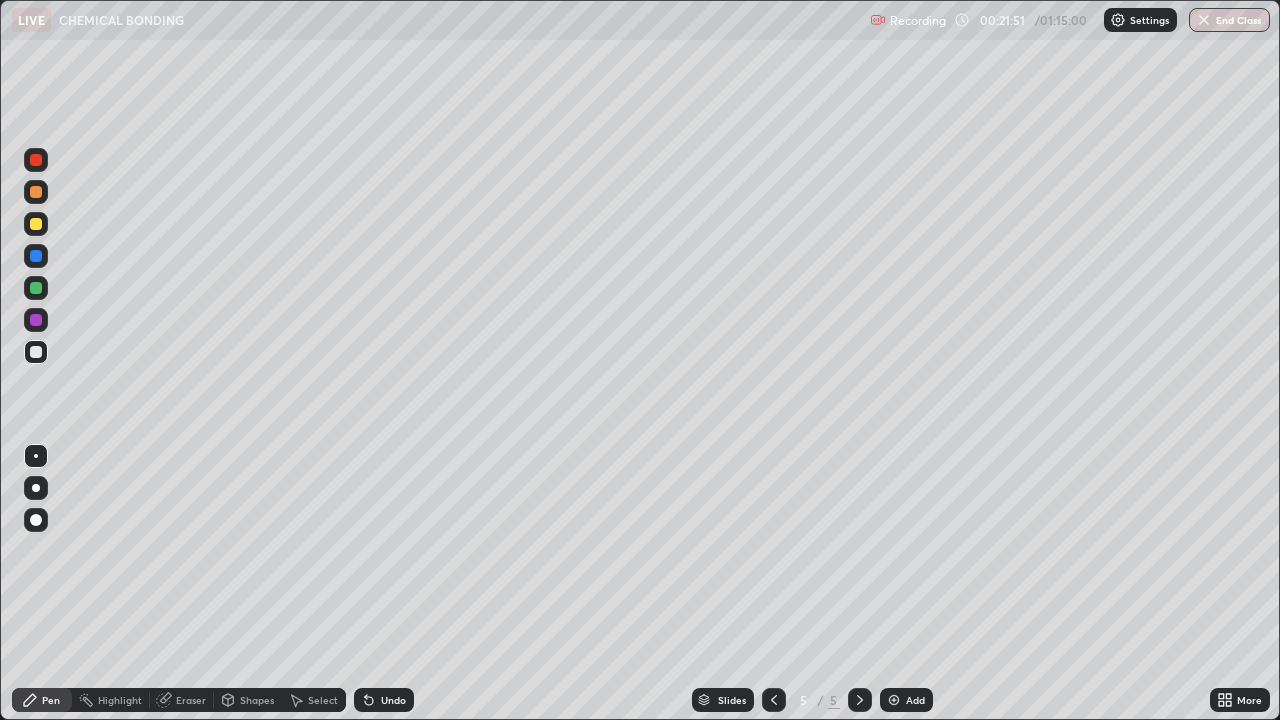click at bounding box center [36, 224] 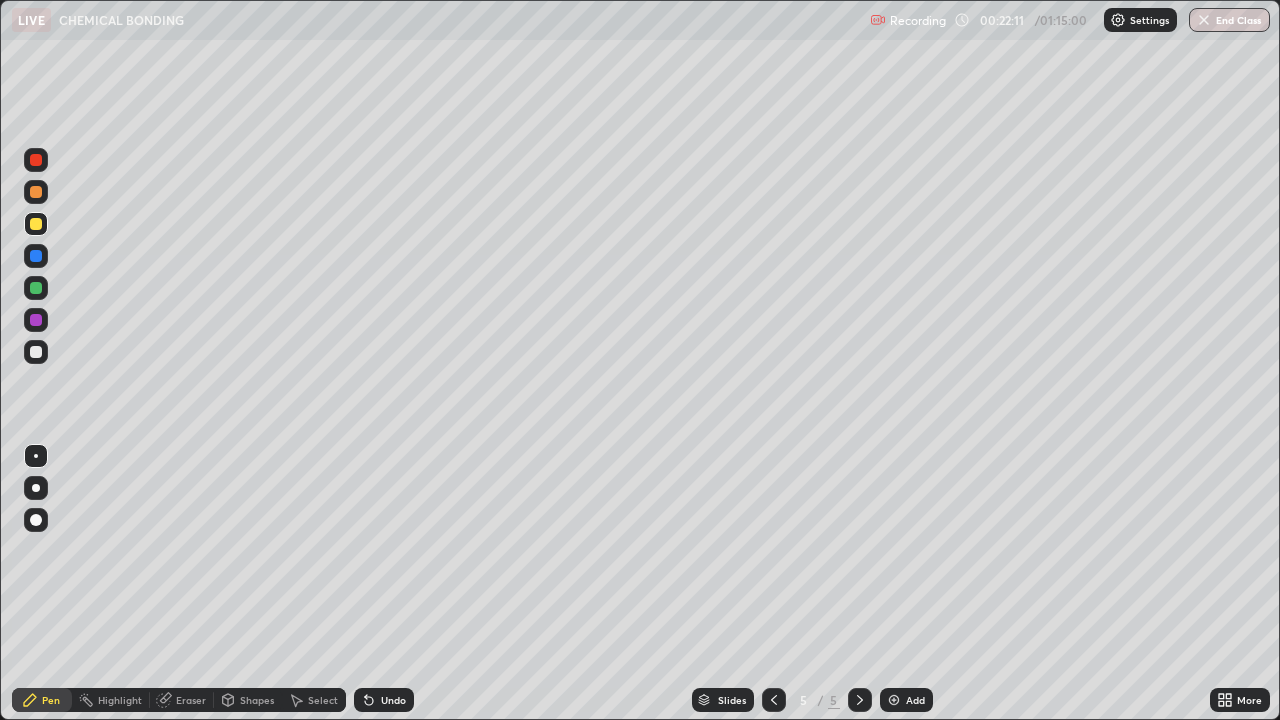 click at bounding box center [36, 352] 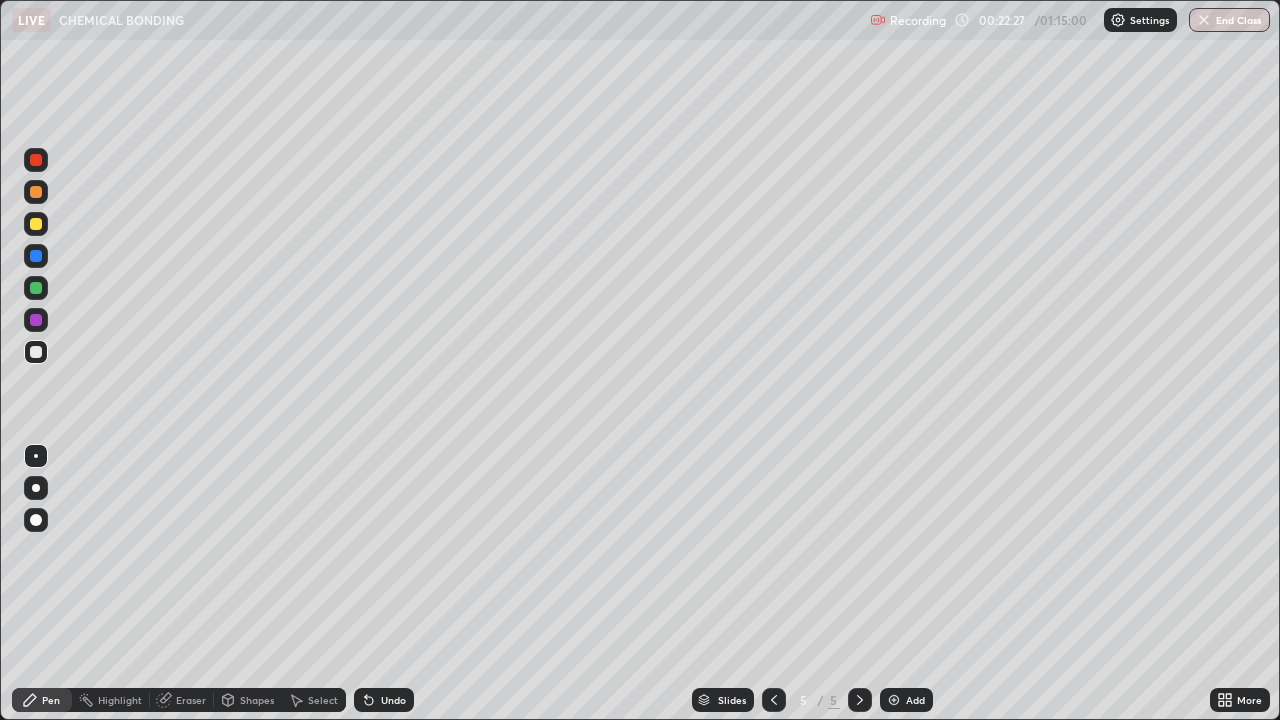 click at bounding box center [36, 224] 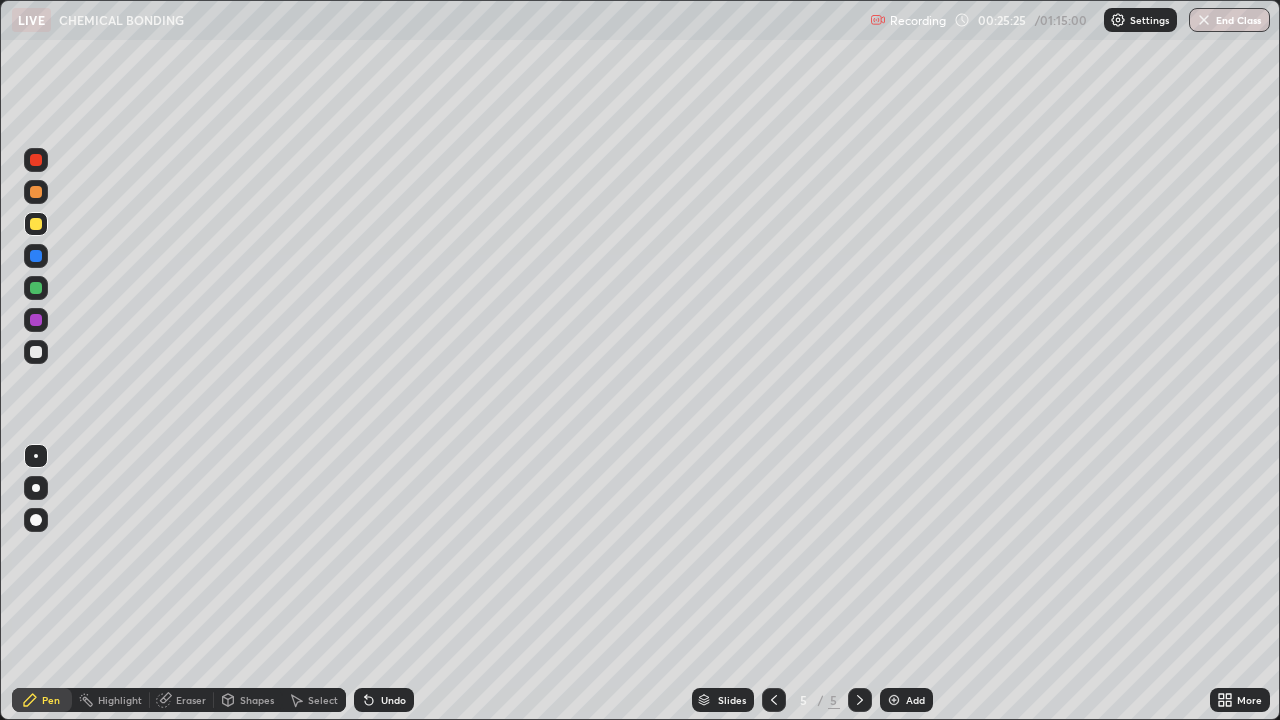 click at bounding box center [36, 352] 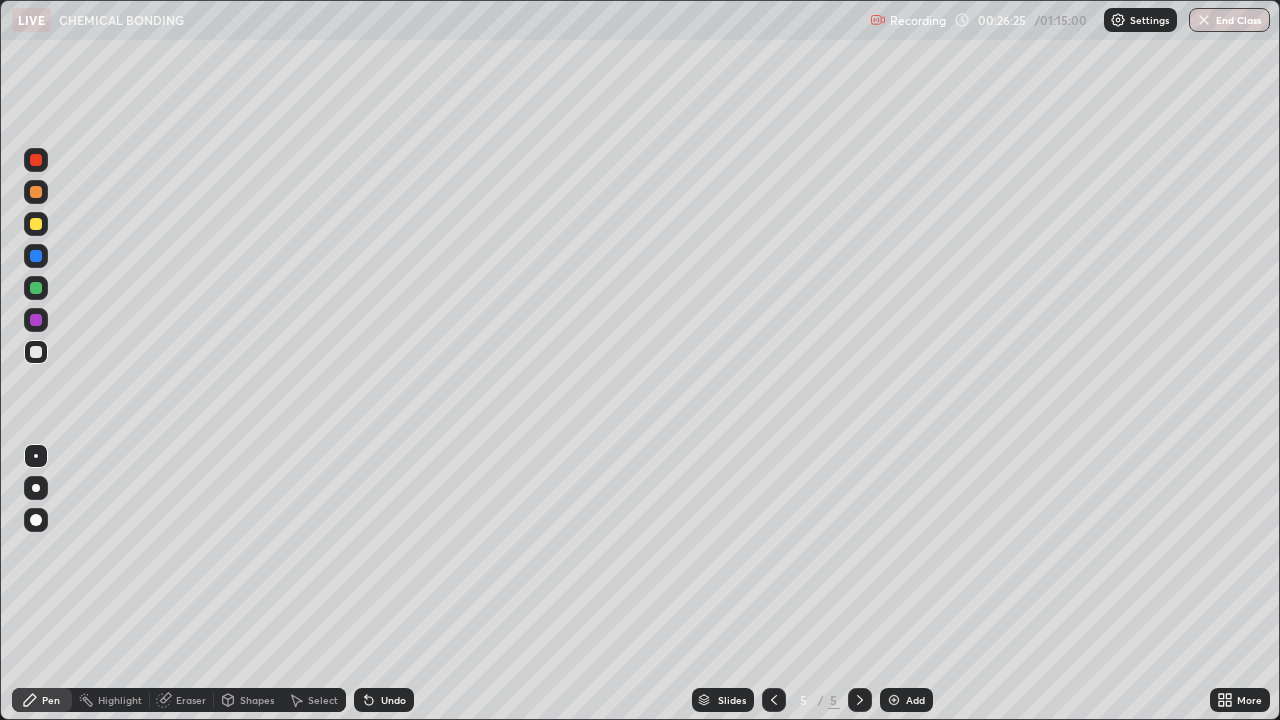 click on "Select" at bounding box center (323, 700) 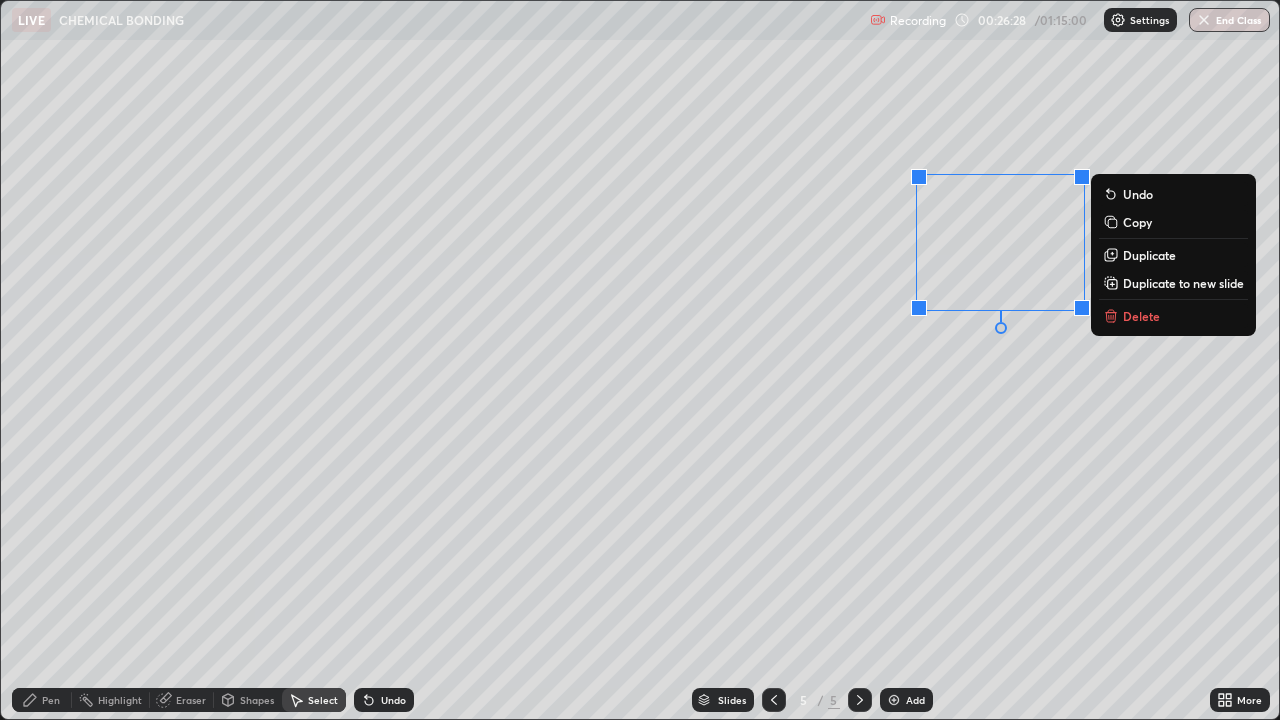 click on "Delete" at bounding box center (1141, 316) 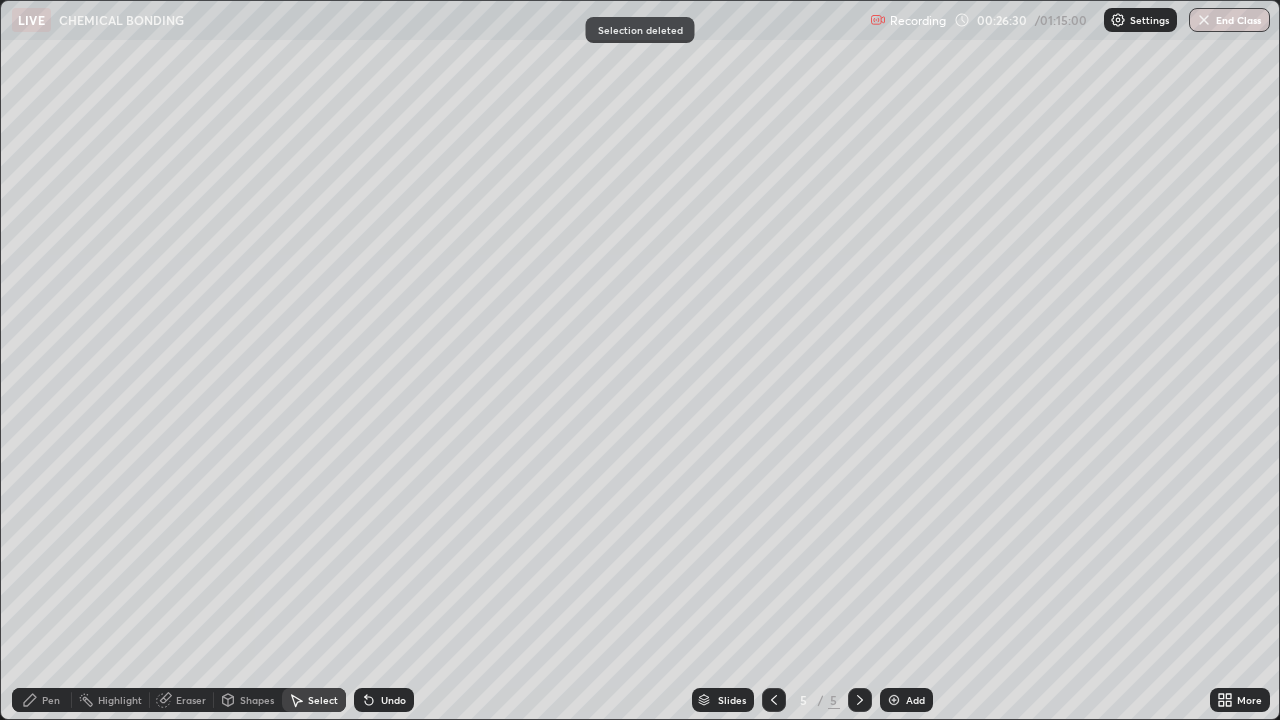 click on "Eraser" at bounding box center [191, 700] 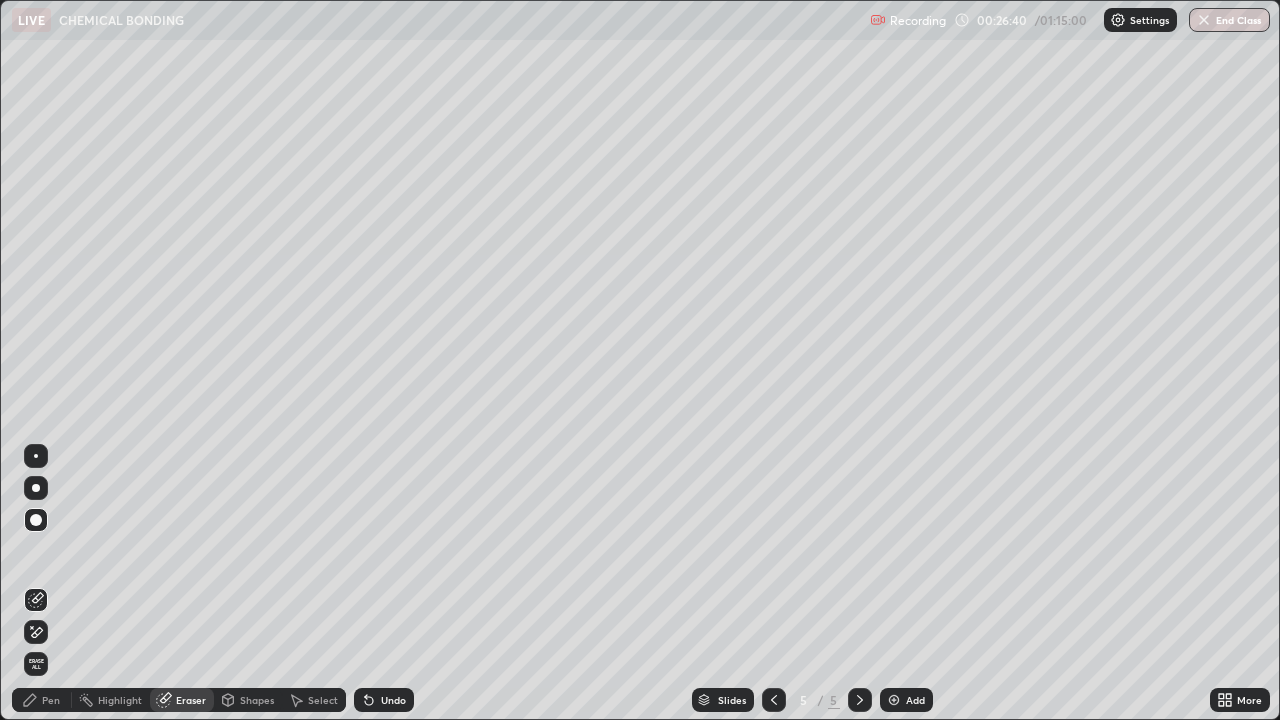 click on "Pen" at bounding box center [51, 700] 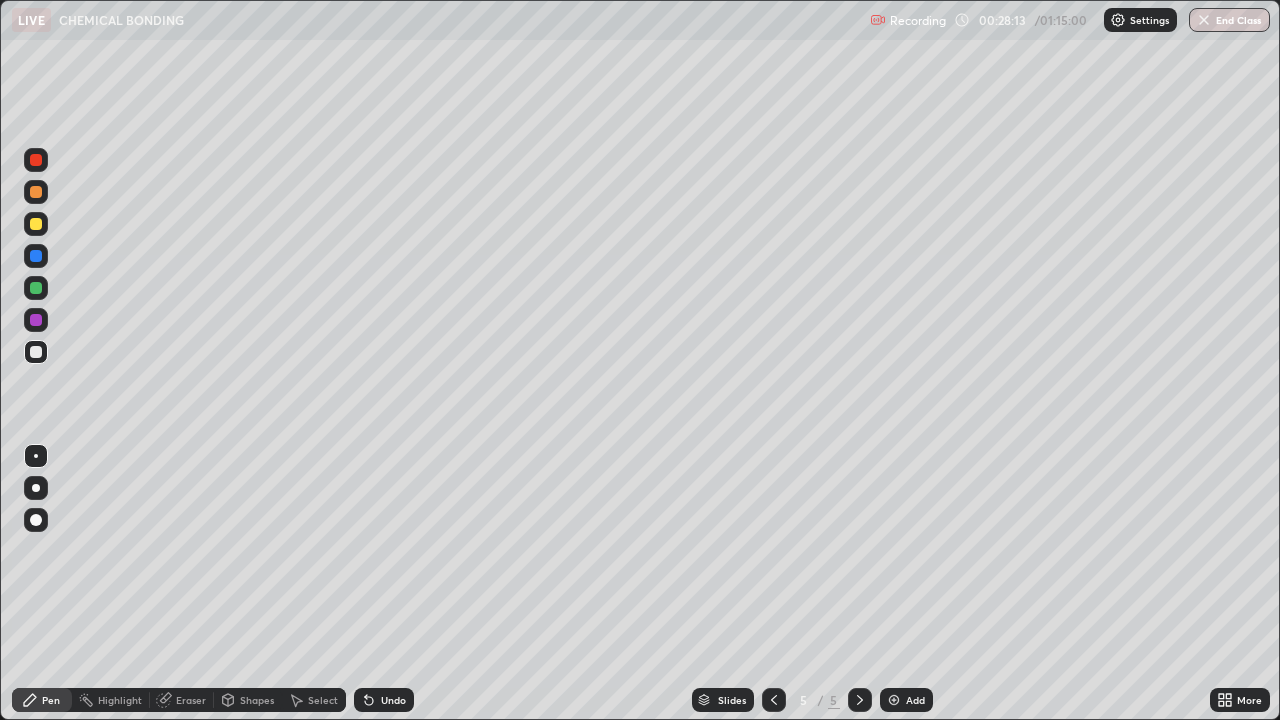 click on "Eraser" at bounding box center [191, 700] 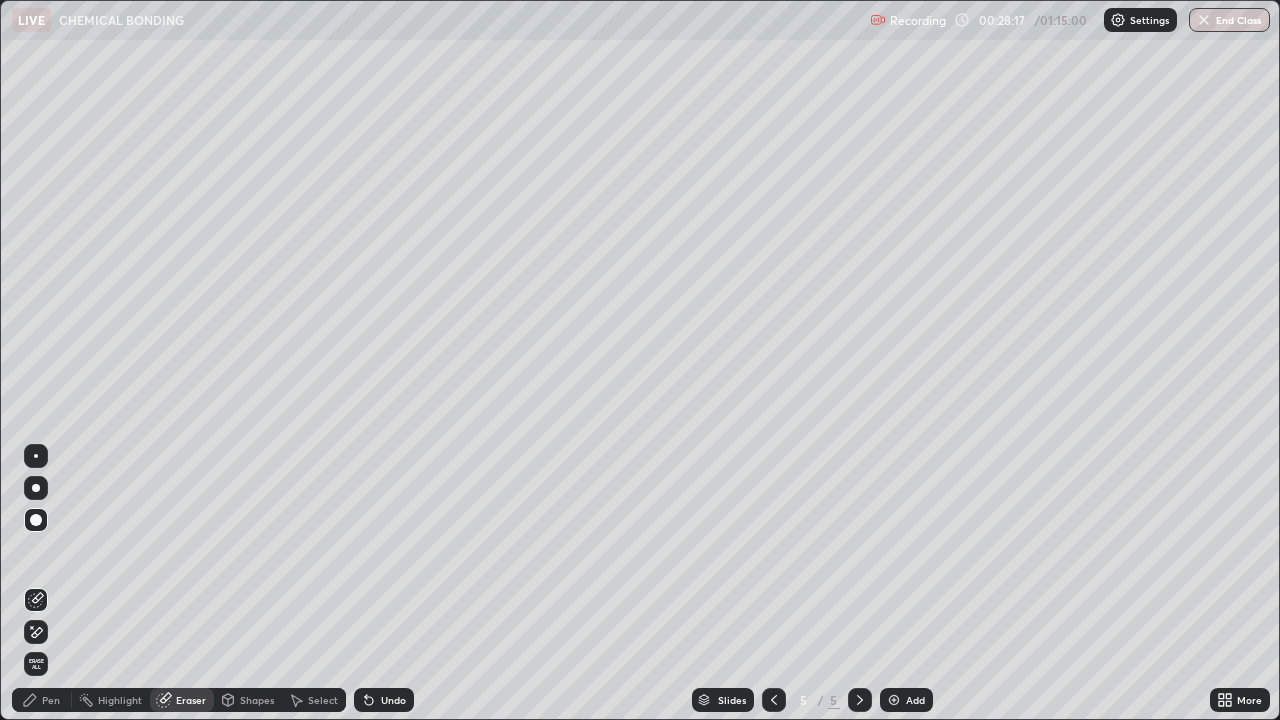 click on "Pen" at bounding box center [51, 700] 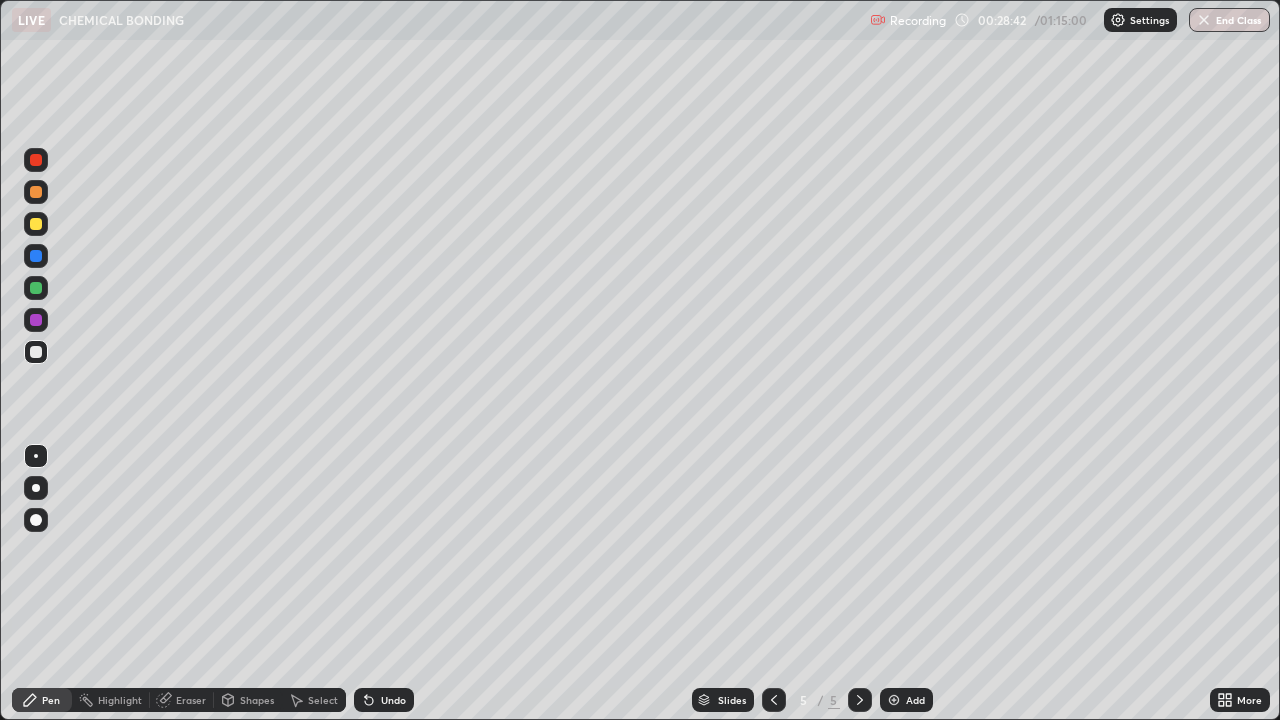 click on "Eraser" at bounding box center (182, 700) 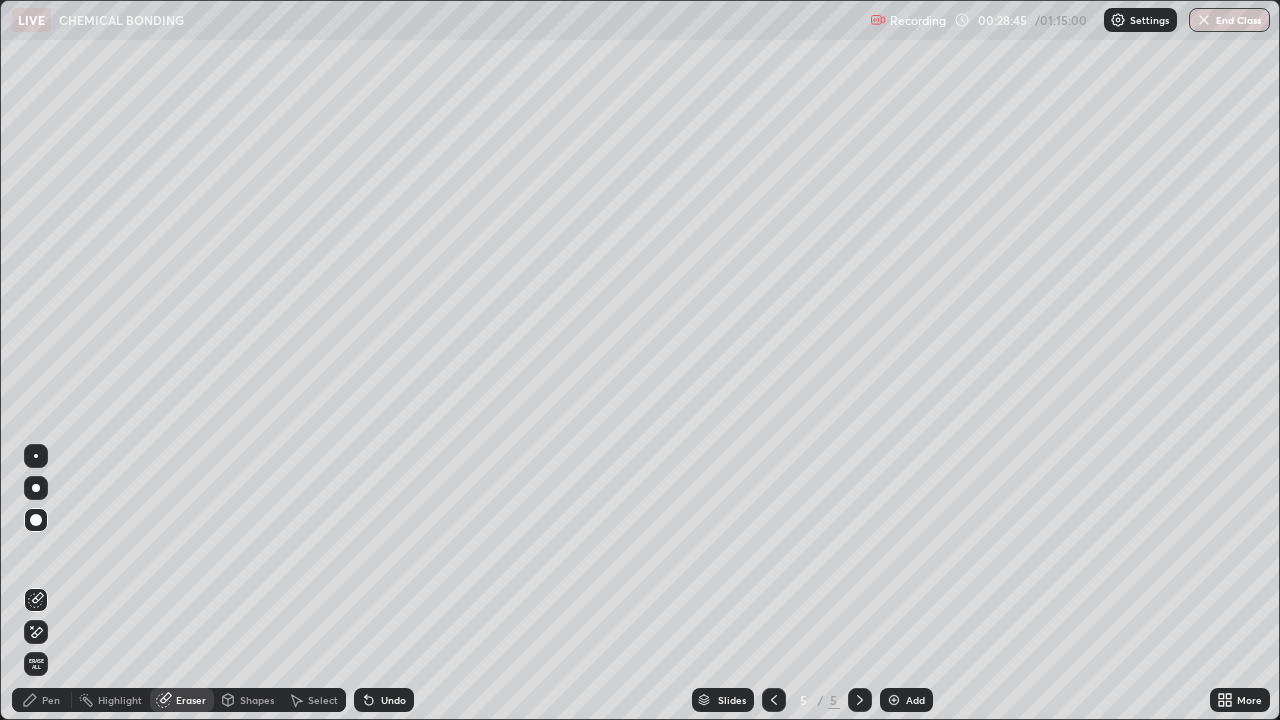 click on "Pen" at bounding box center [51, 700] 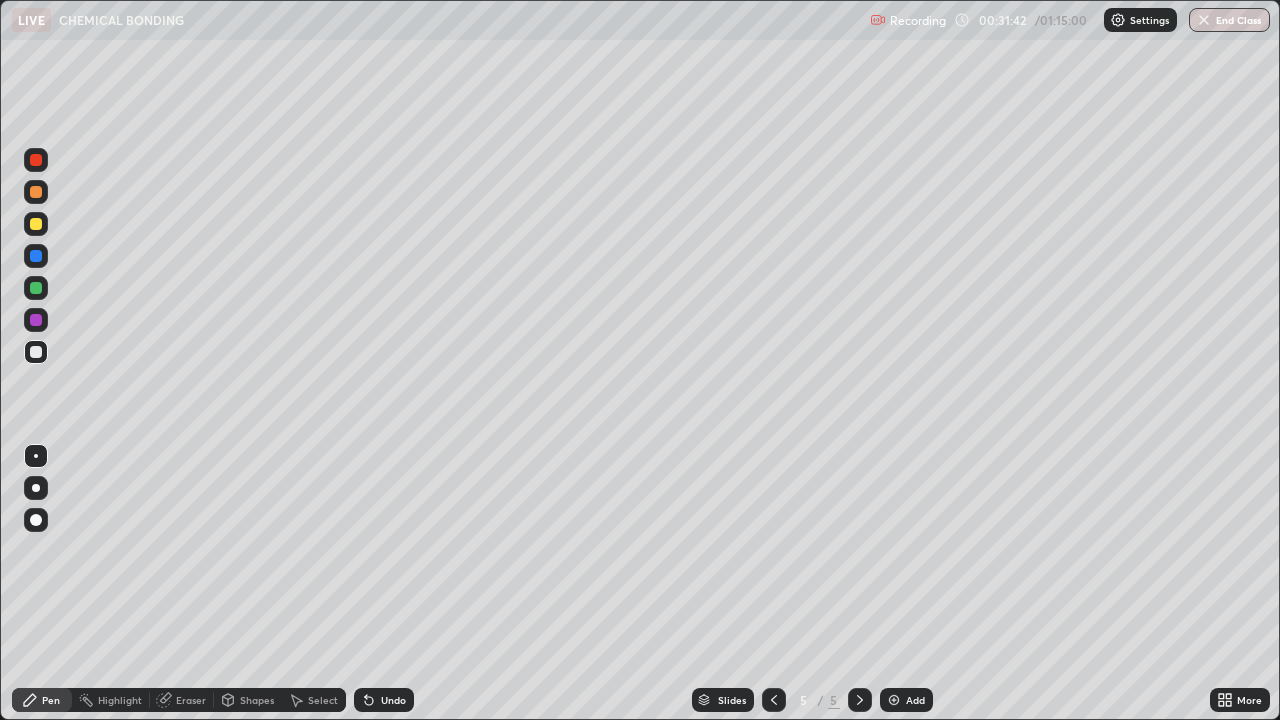 click on "Eraser" at bounding box center (191, 700) 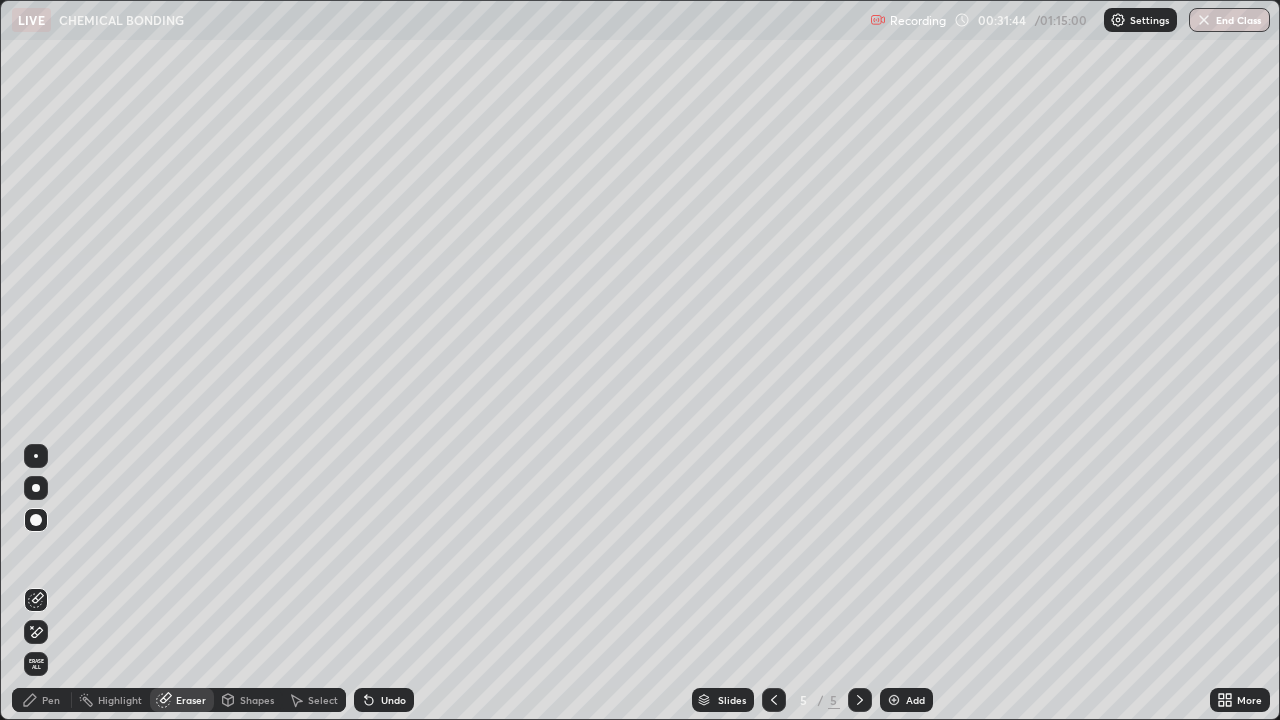 click on "Pen" at bounding box center [42, 700] 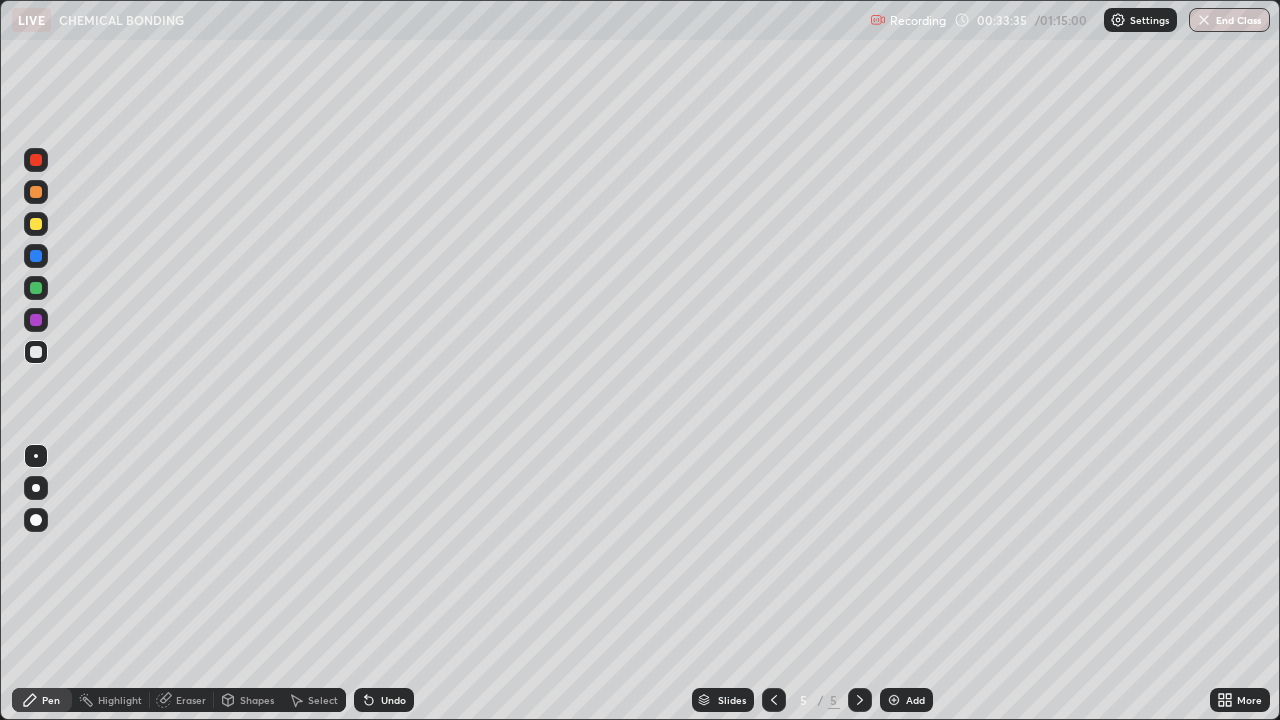click on "Select" at bounding box center [323, 700] 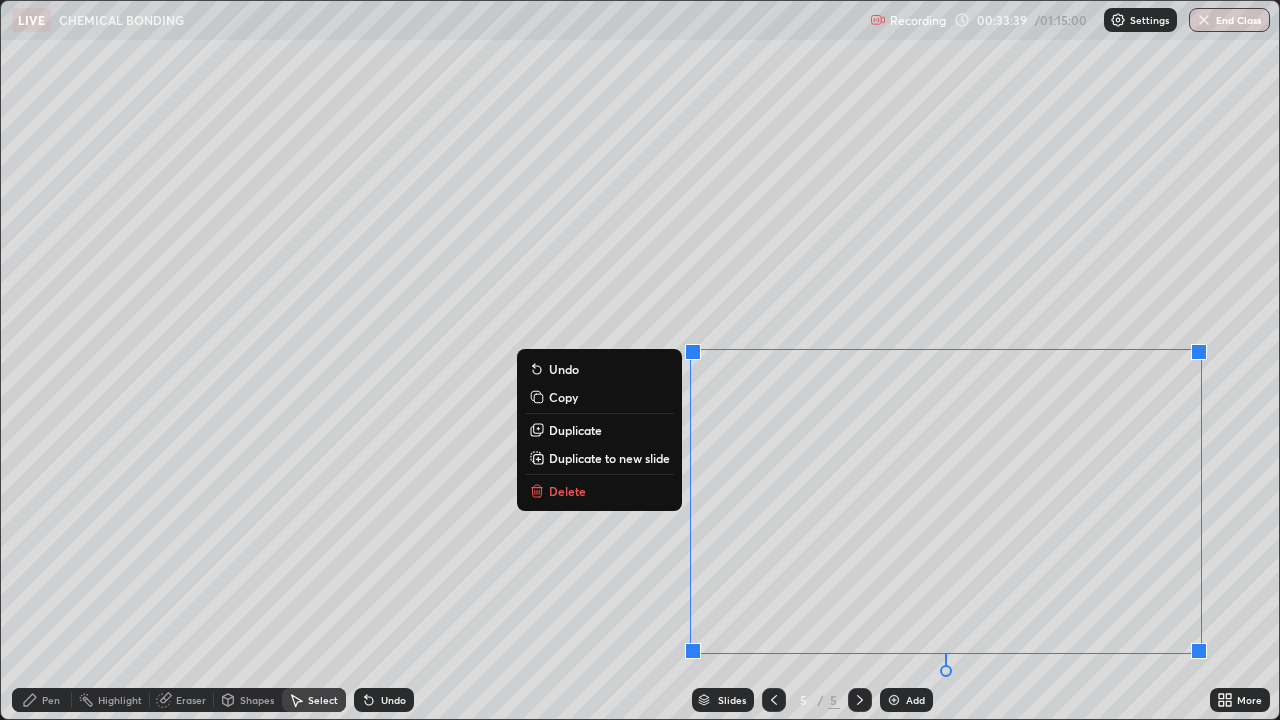 click on "Delete" at bounding box center [567, 491] 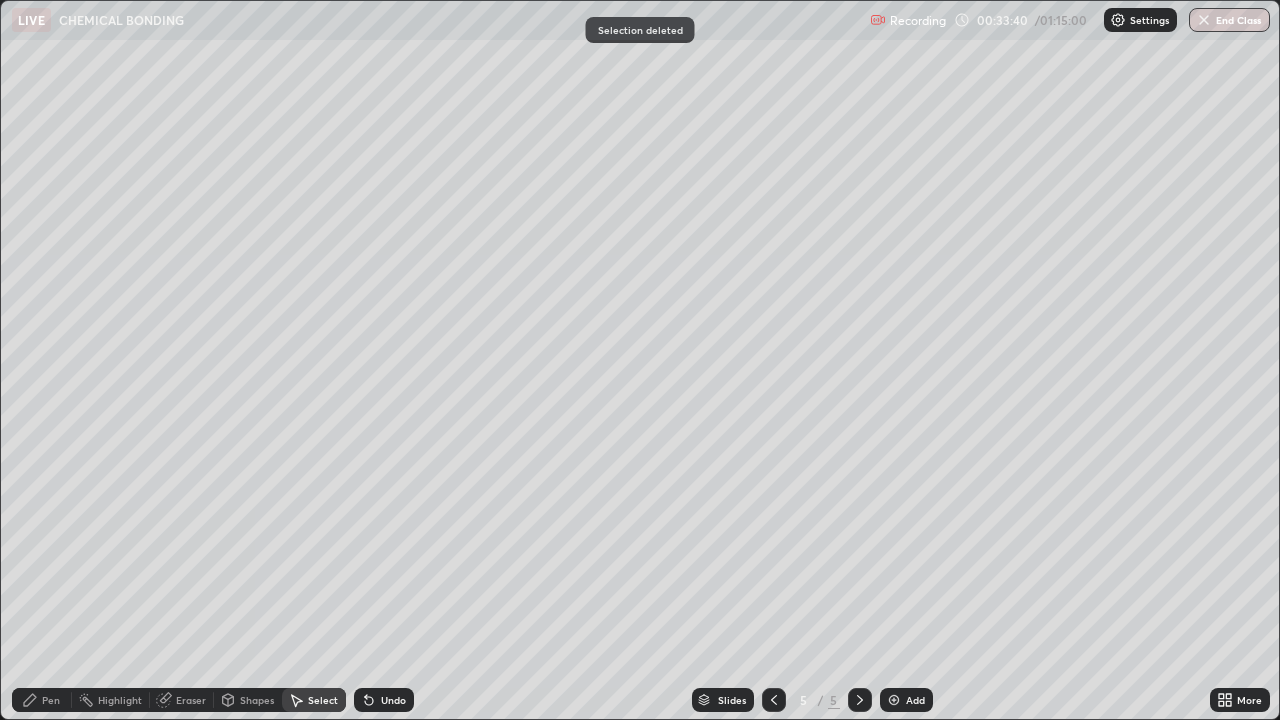 click on "Eraser" at bounding box center (191, 700) 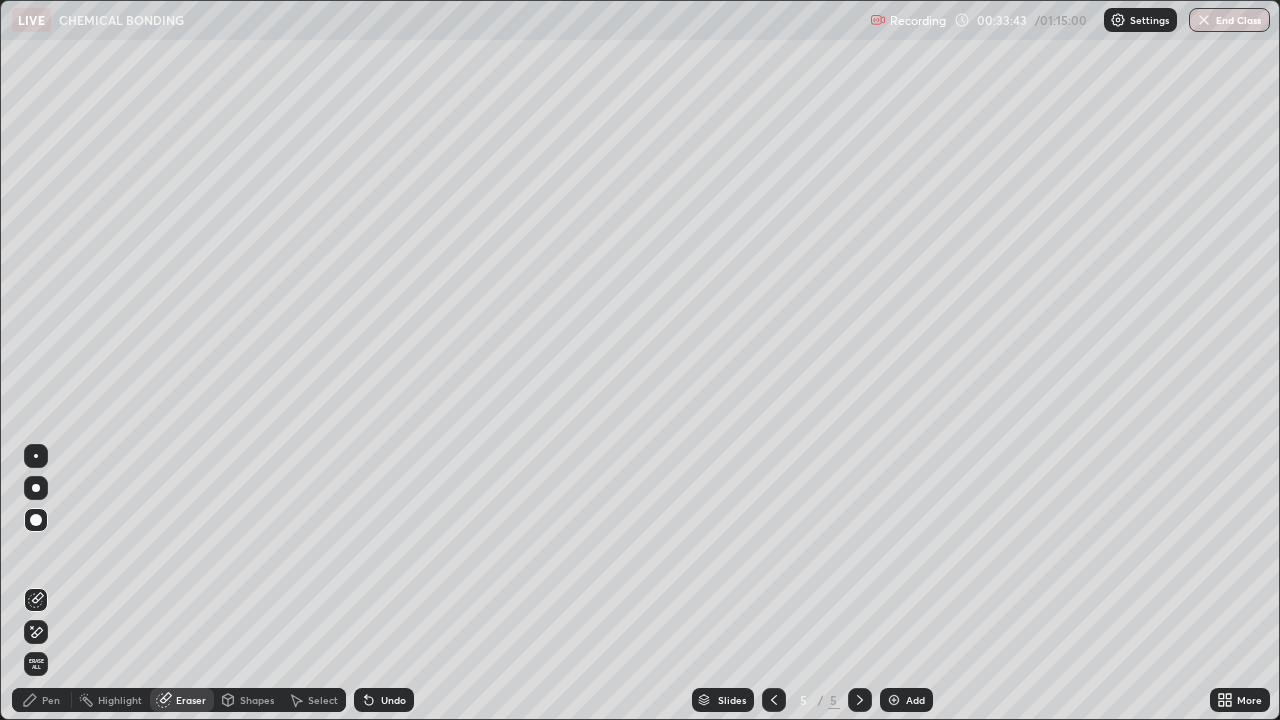 click on "Pen" at bounding box center [42, 700] 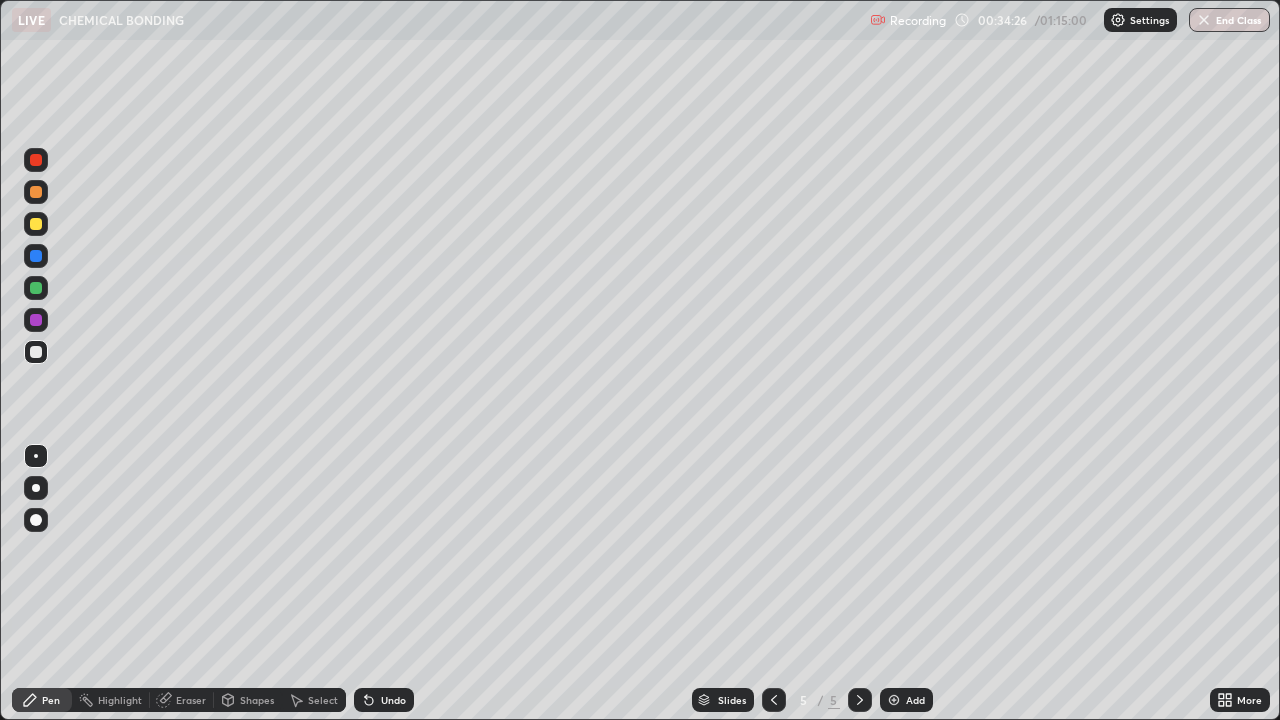 click on "Eraser" at bounding box center [191, 700] 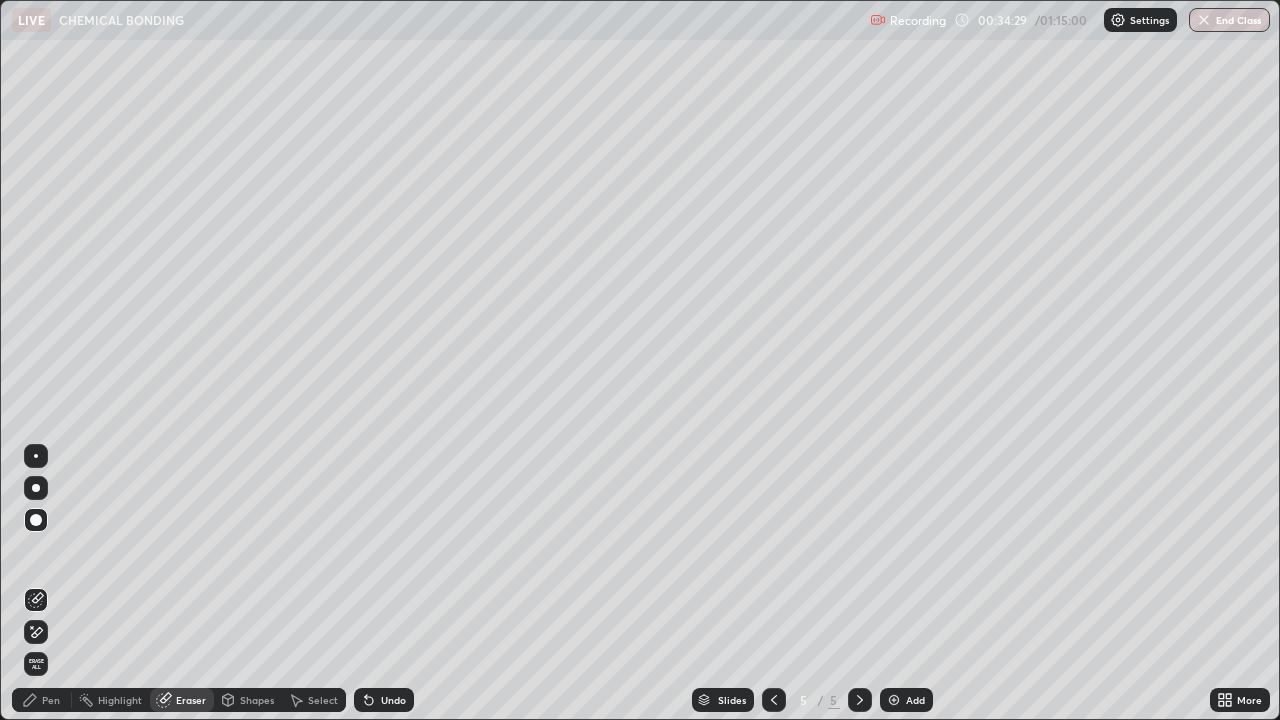 click on "Pen" at bounding box center [51, 700] 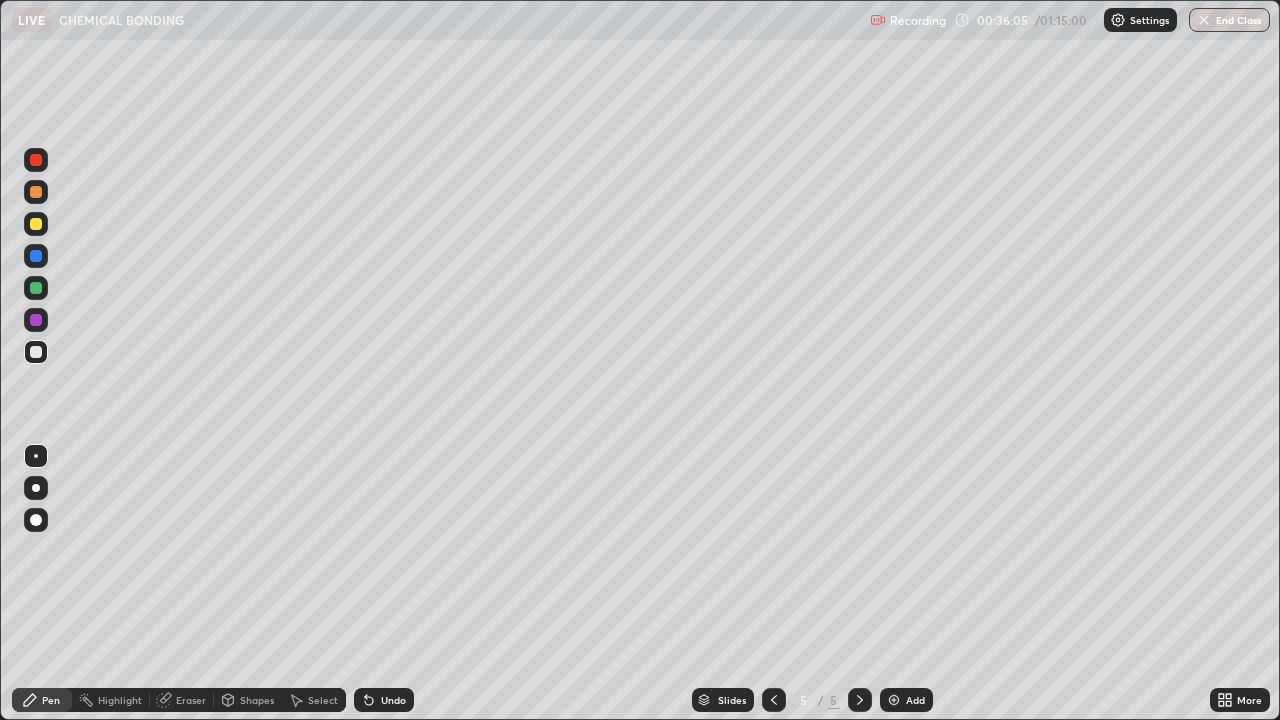click on "Select" at bounding box center [323, 700] 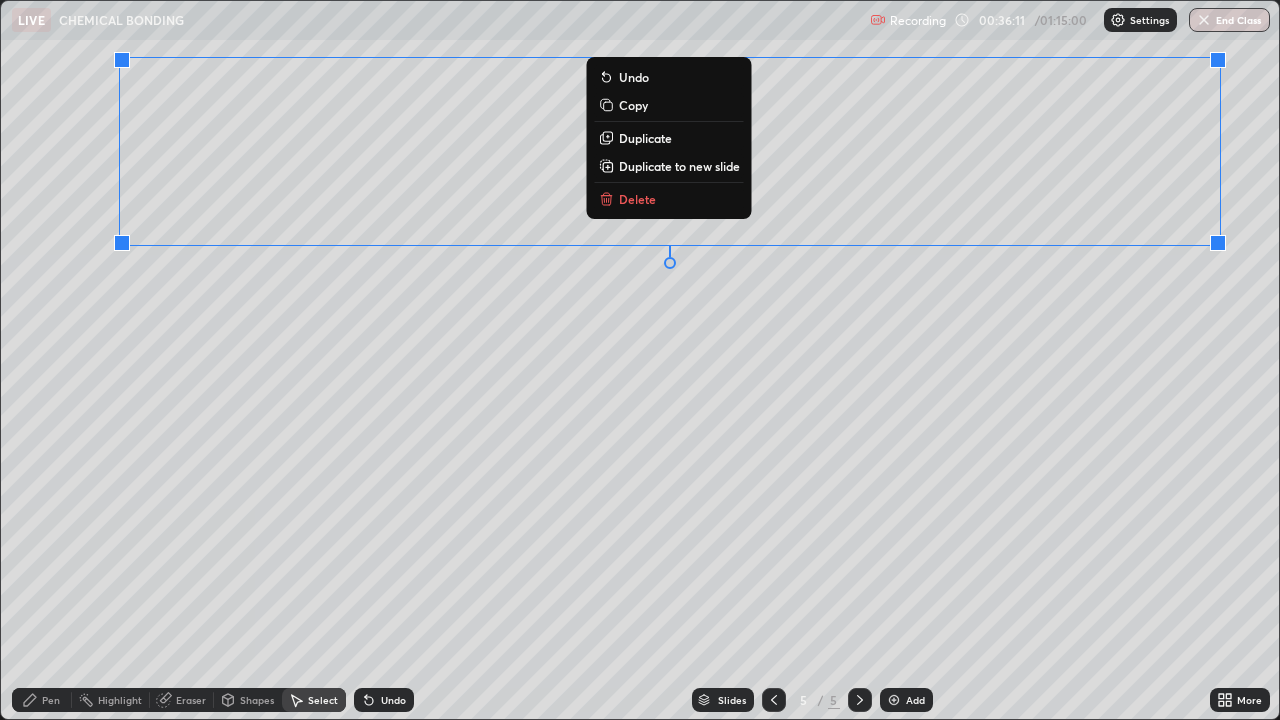 click on "Delete" at bounding box center (637, 199) 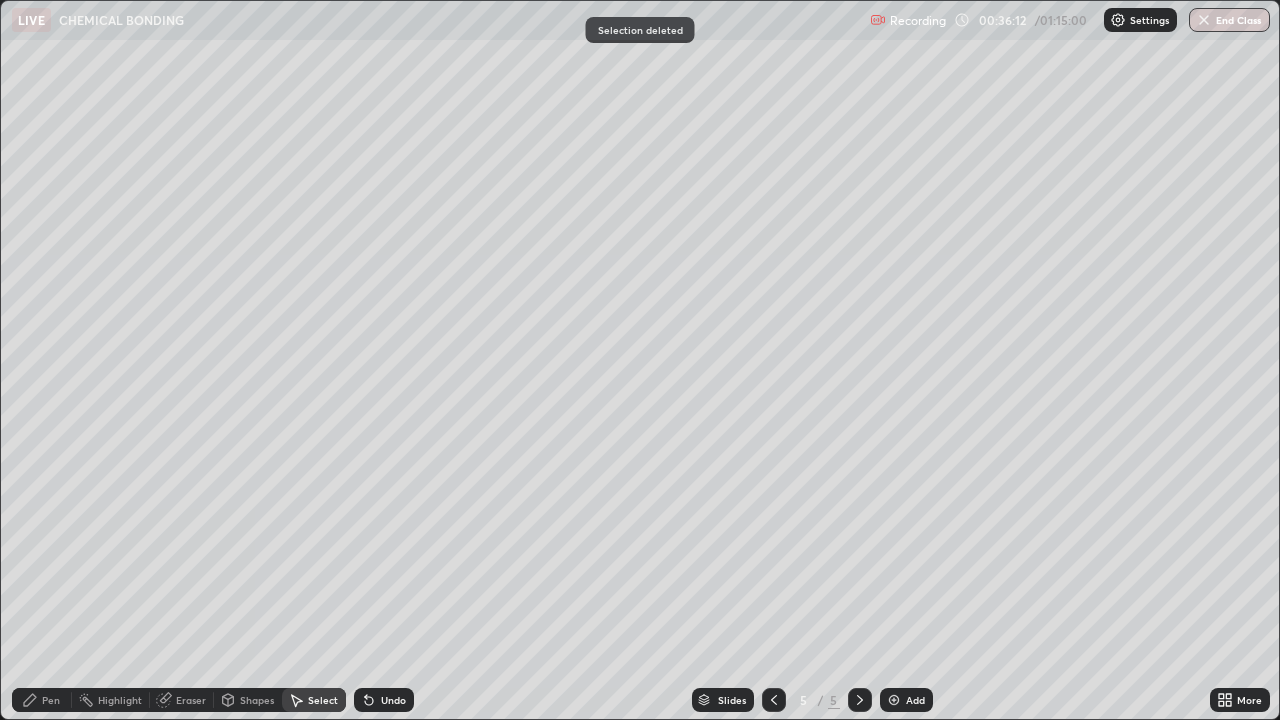 click on "Pen" at bounding box center (51, 700) 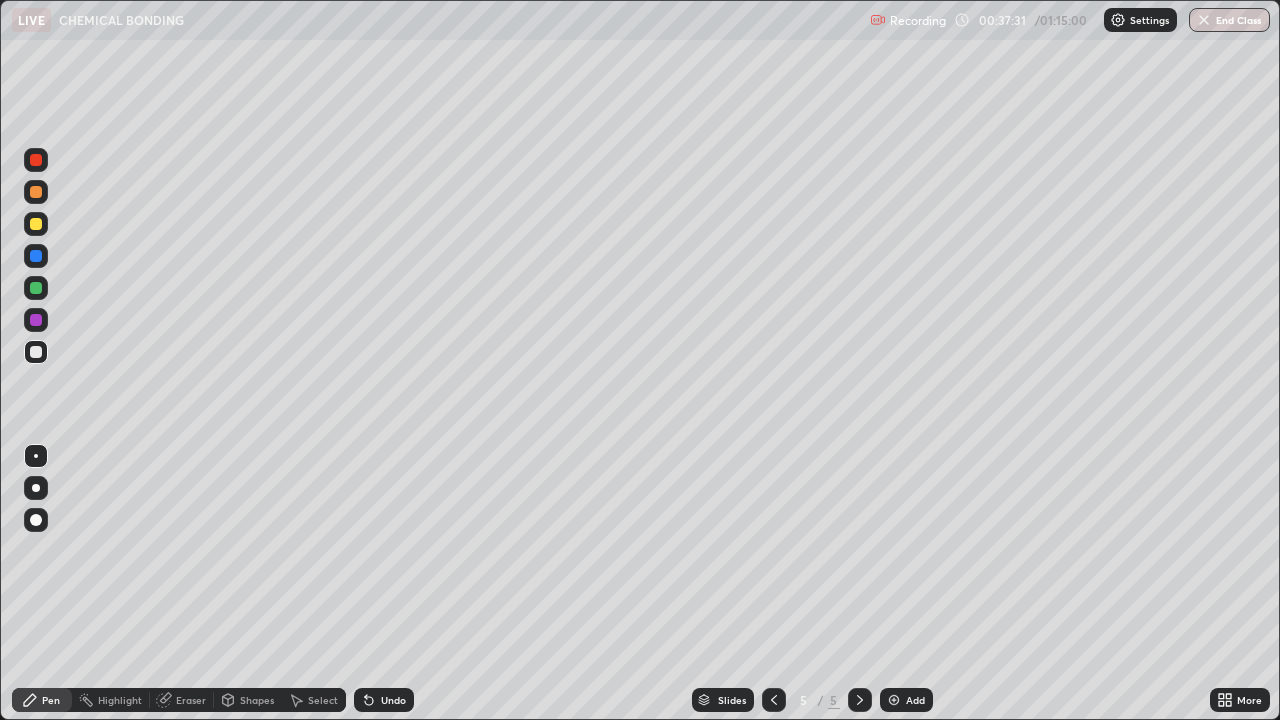 click on "Eraser" at bounding box center [182, 700] 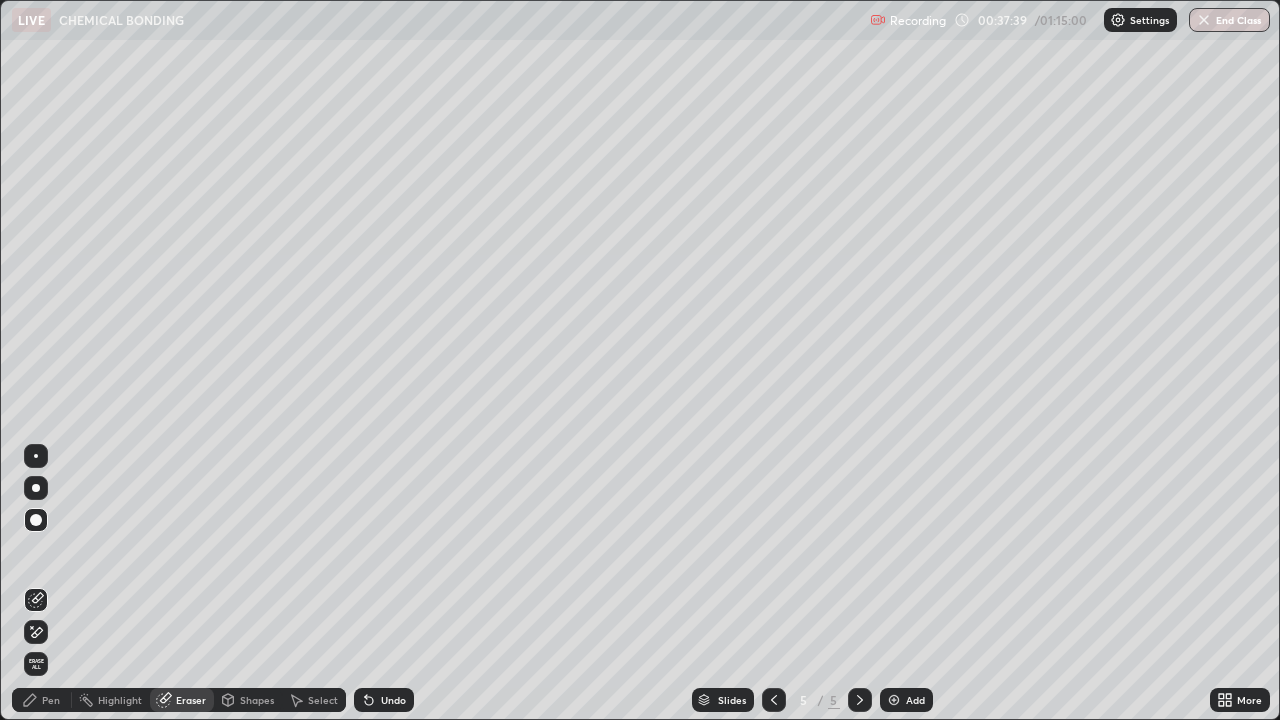 click on "Pen" at bounding box center [51, 700] 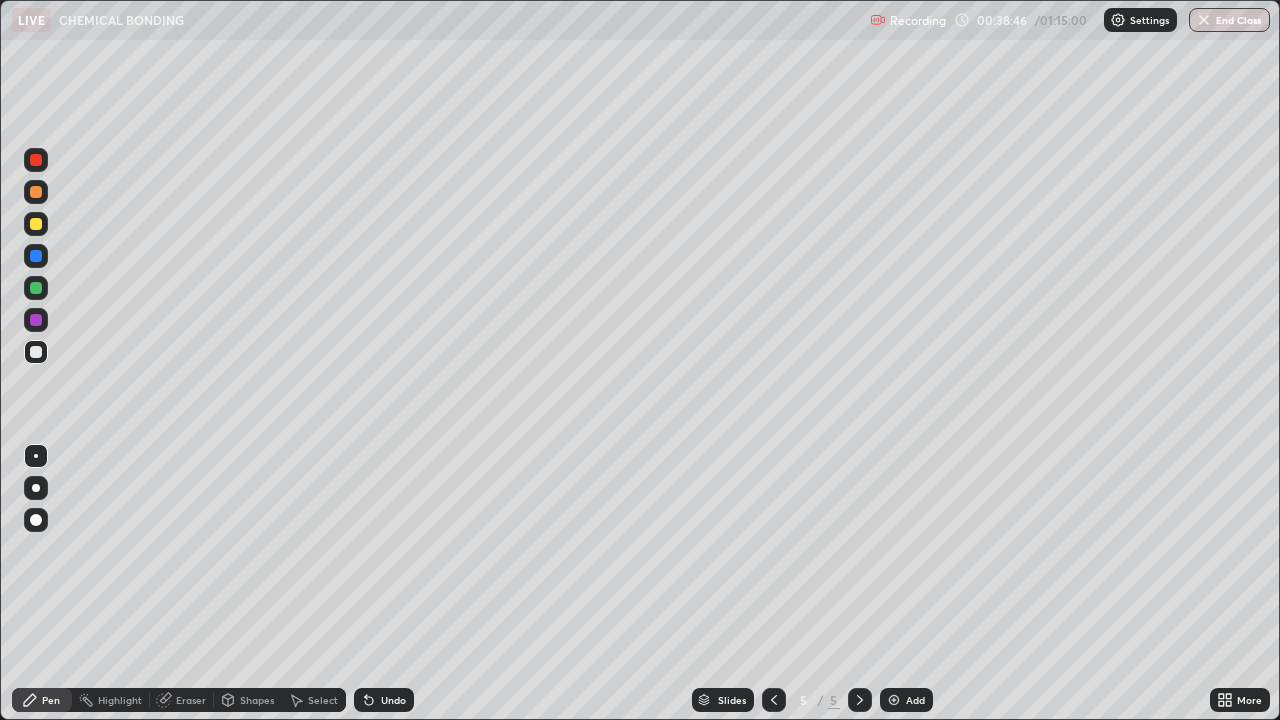 click on "Select" at bounding box center (323, 700) 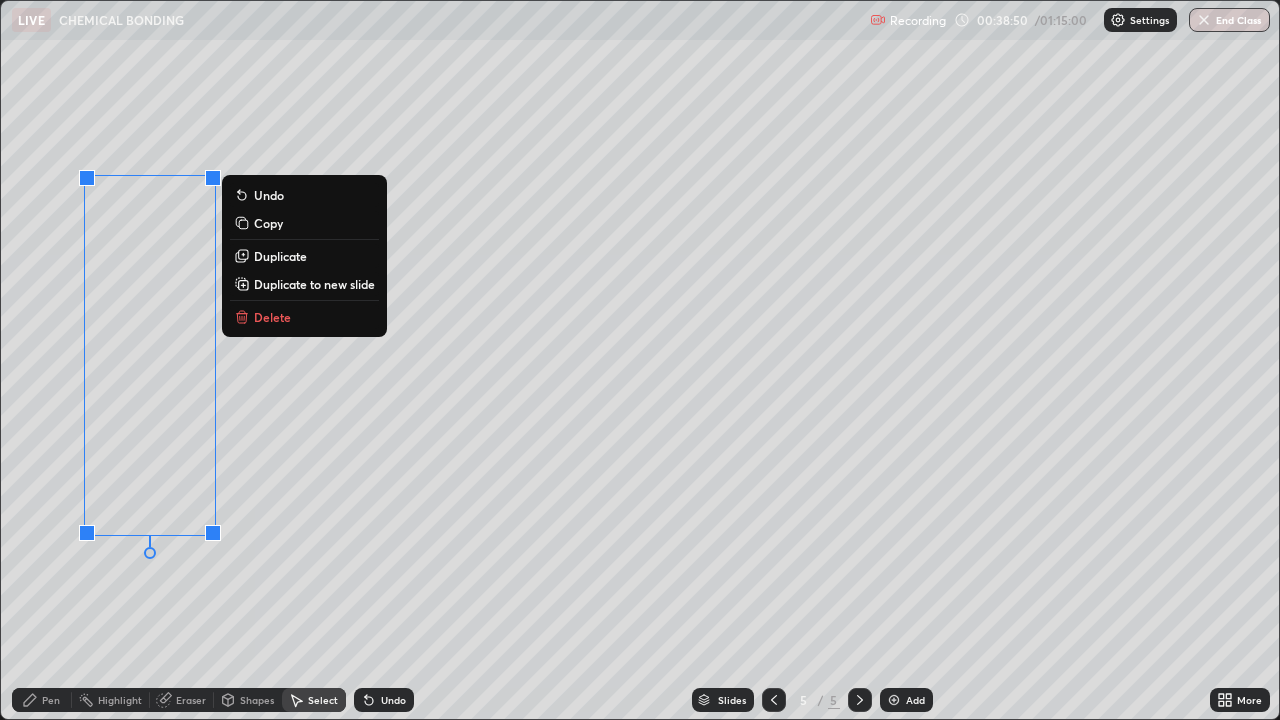 click on "Delete" at bounding box center [272, 317] 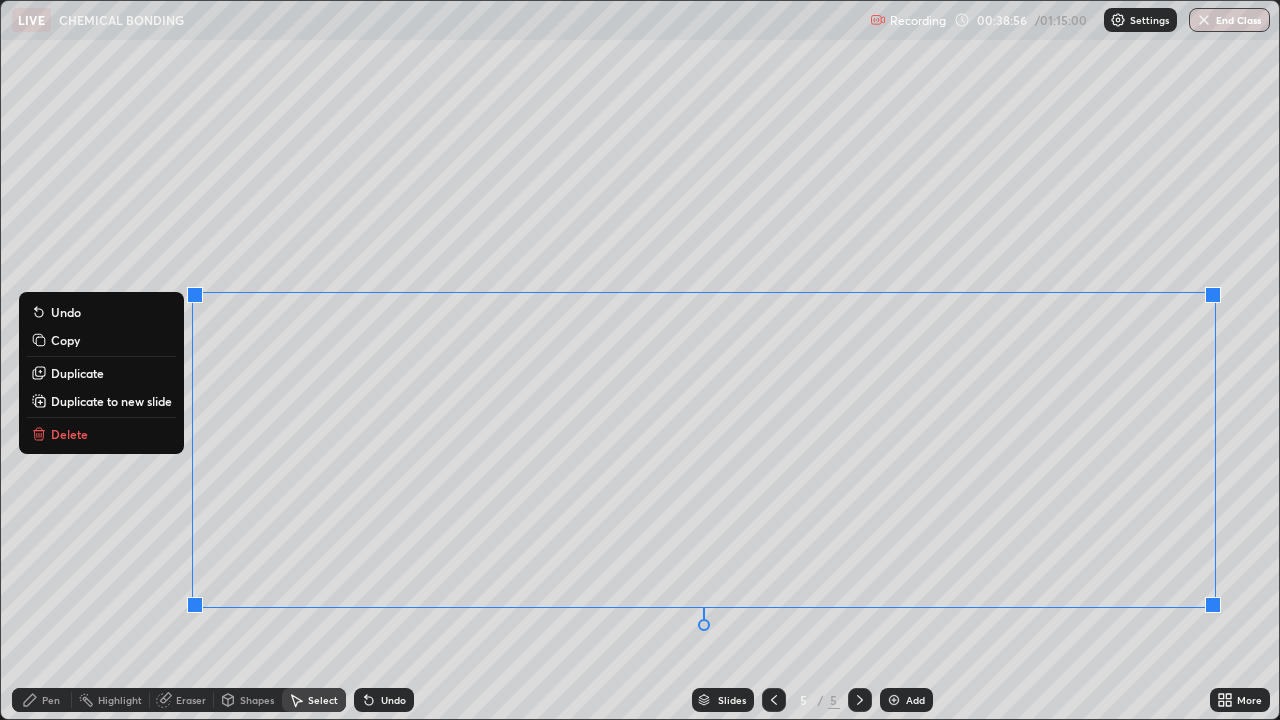 click on "Delete" at bounding box center [101, 434] 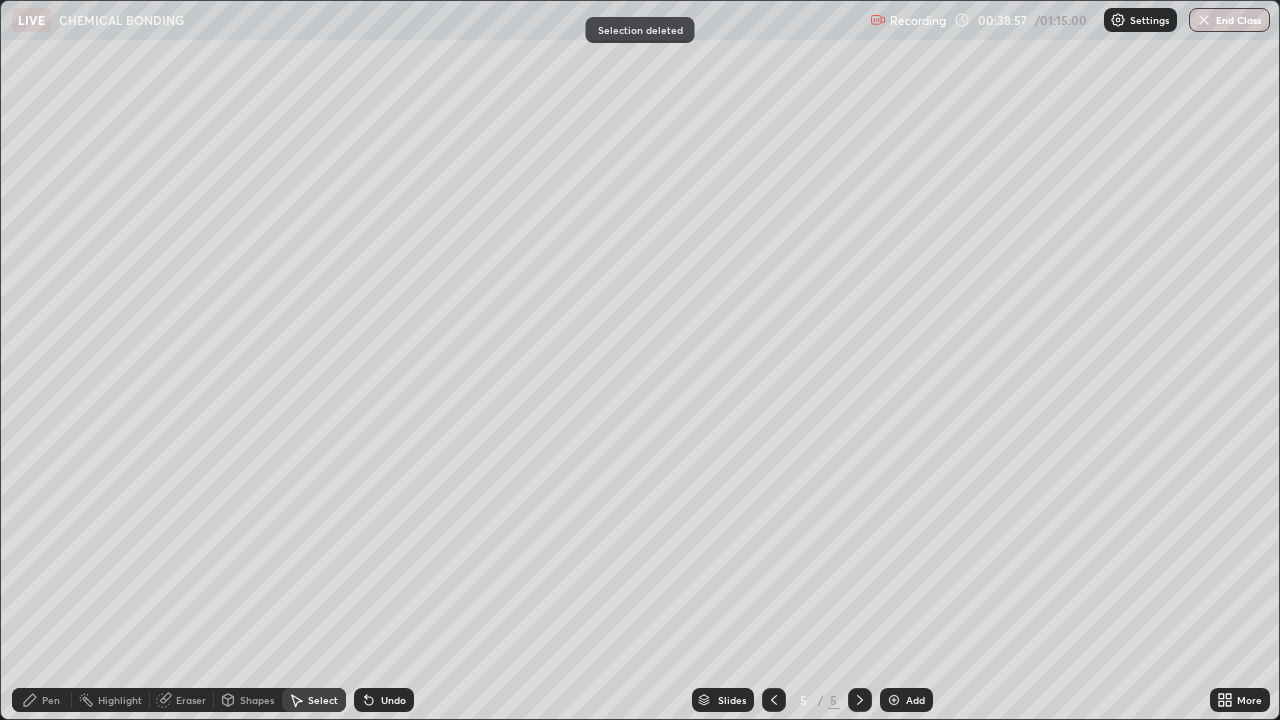 click on "Eraser" at bounding box center [191, 700] 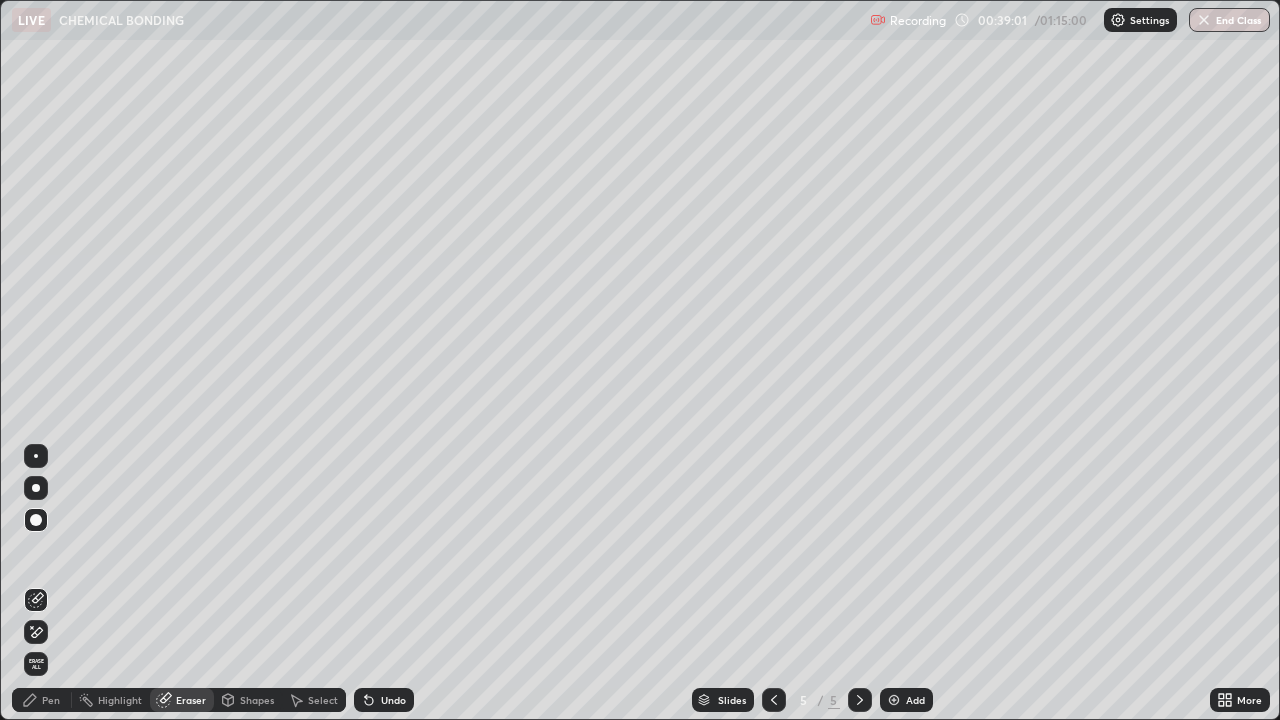 click on "Pen" at bounding box center (51, 700) 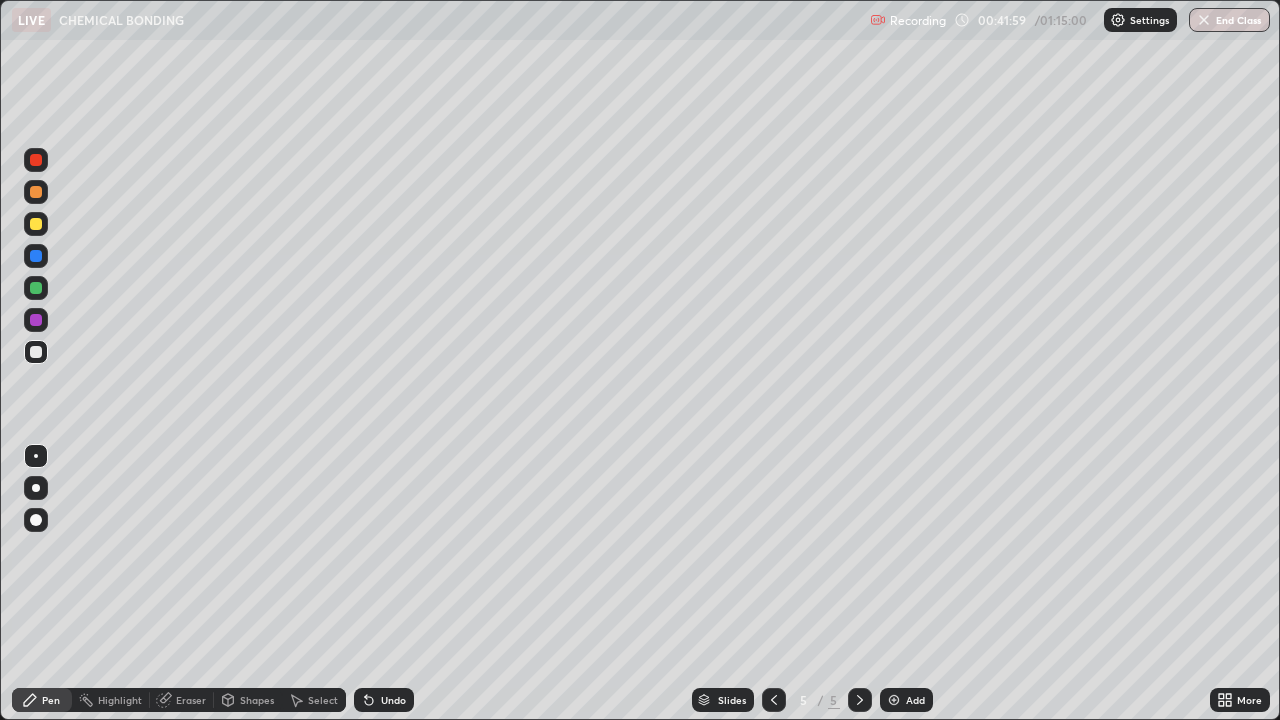 click on "Select" at bounding box center [323, 700] 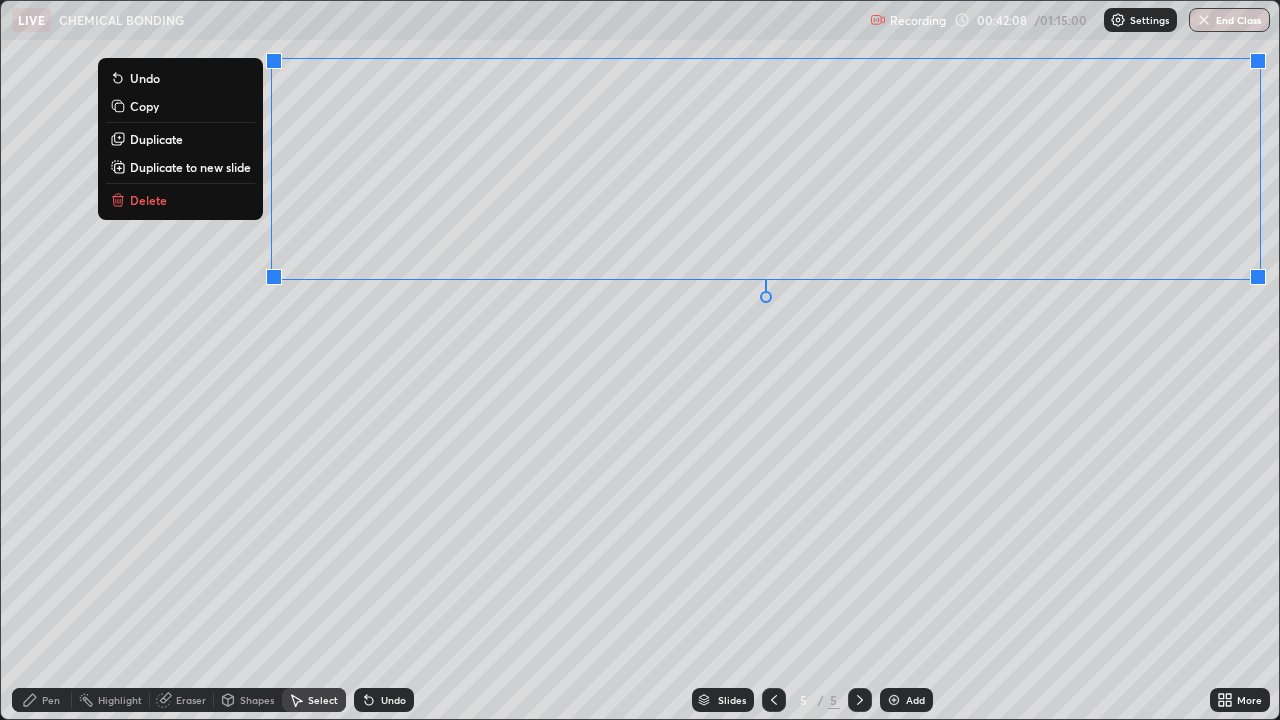 click on "Delete" at bounding box center [148, 200] 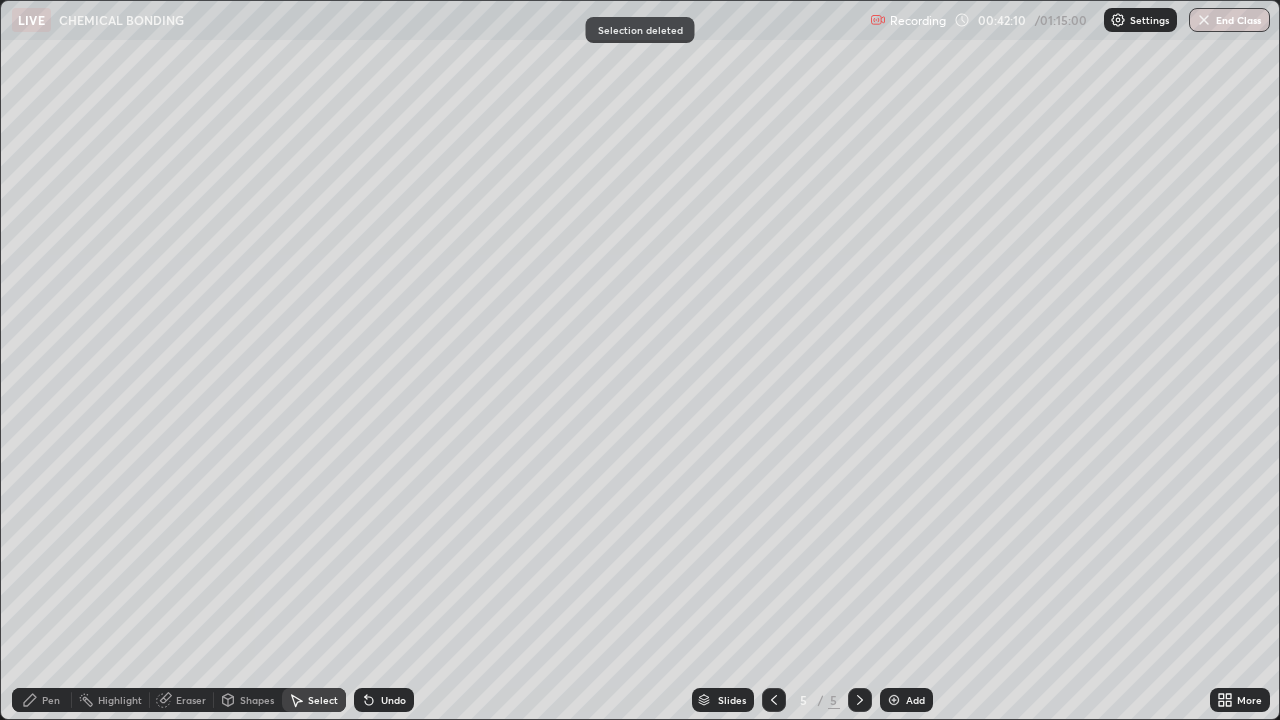 click on "Pen" at bounding box center [51, 700] 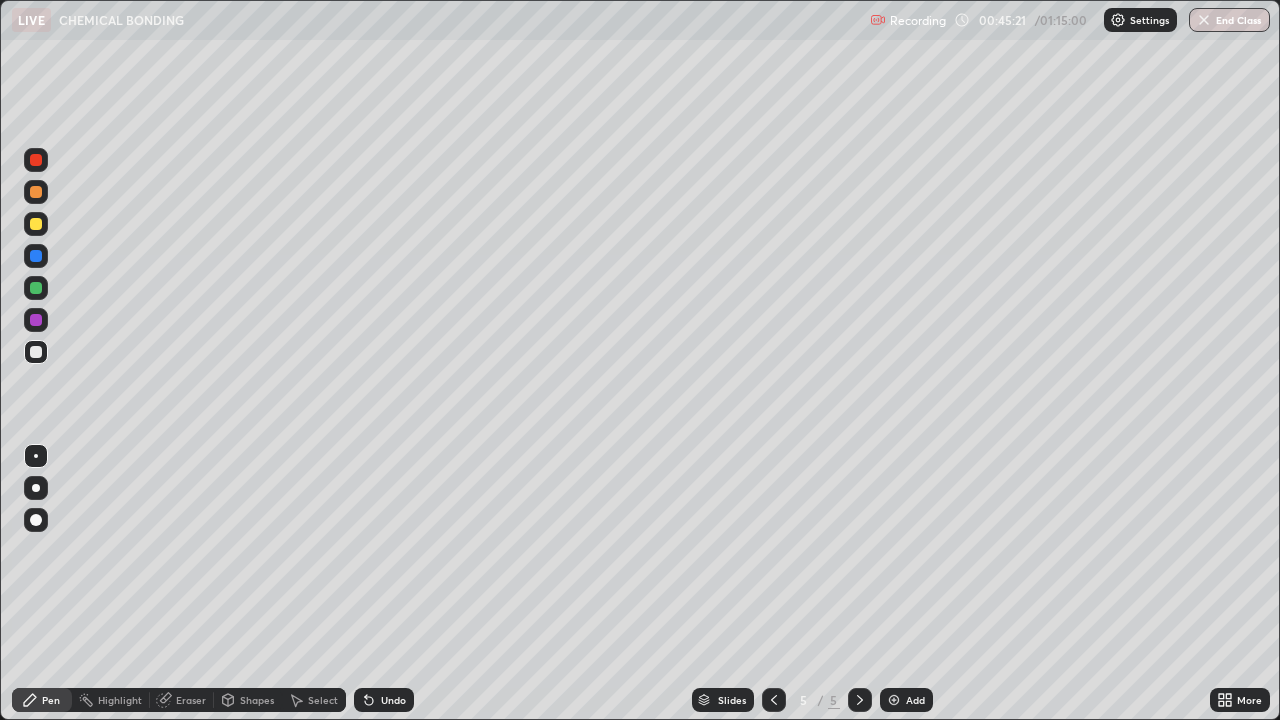 click on "Select" at bounding box center [323, 700] 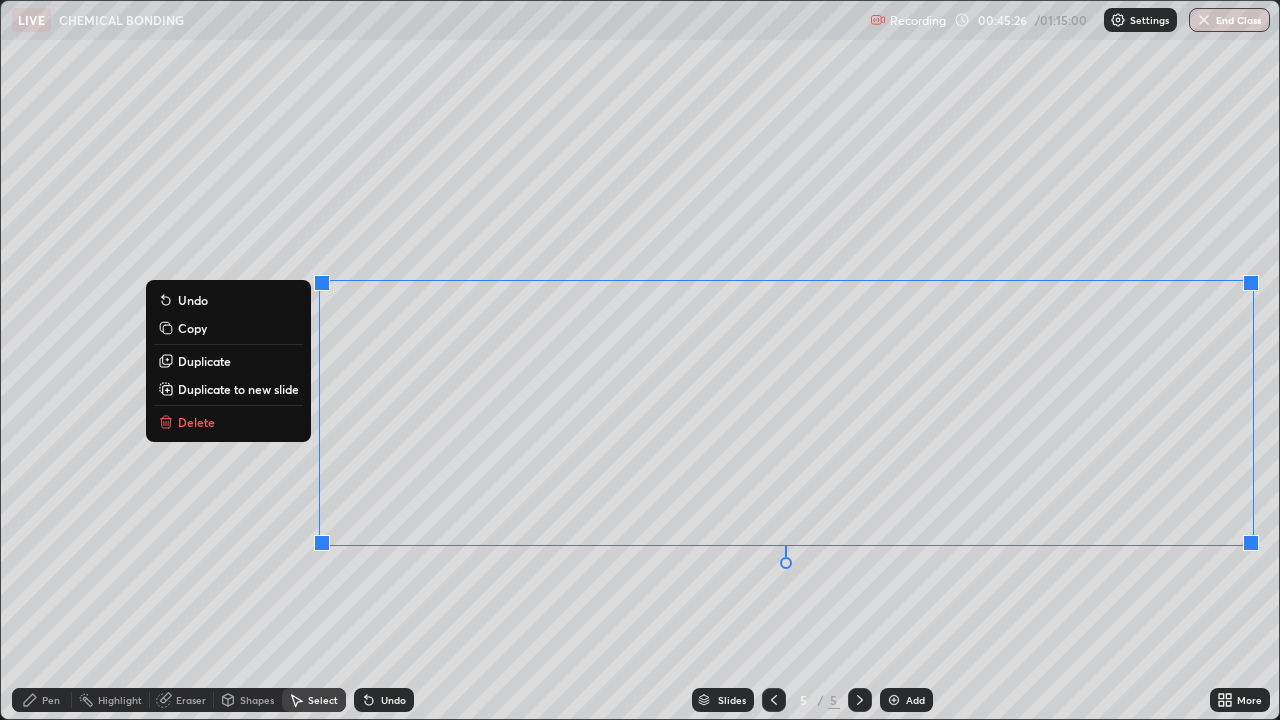 click on "Delete" at bounding box center (228, 422) 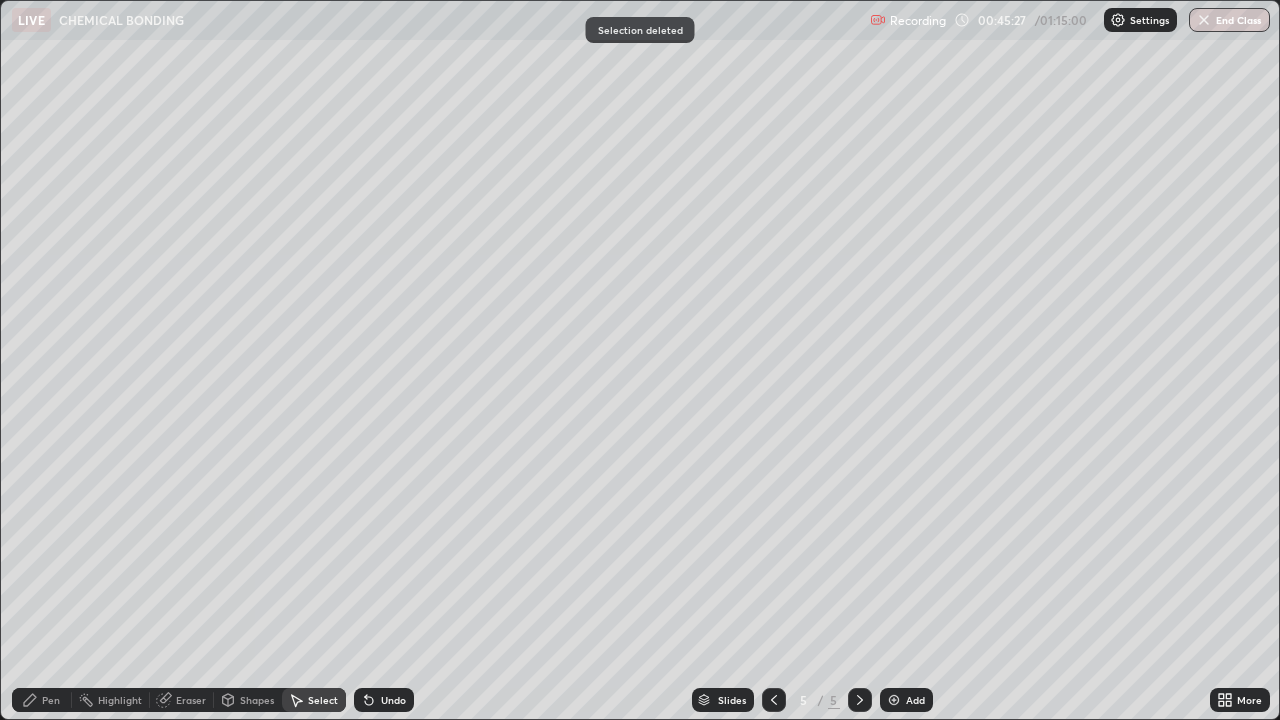 click on "Pen" at bounding box center [51, 700] 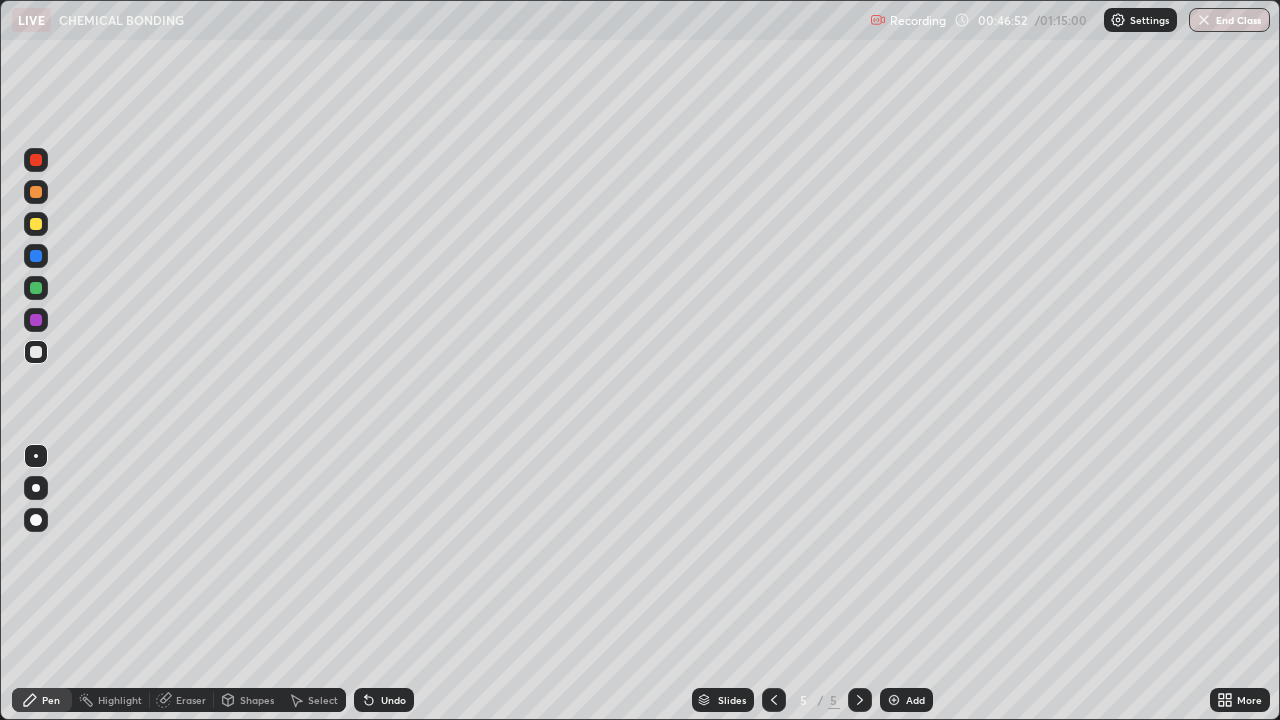 click on "Undo" at bounding box center [380, 700] 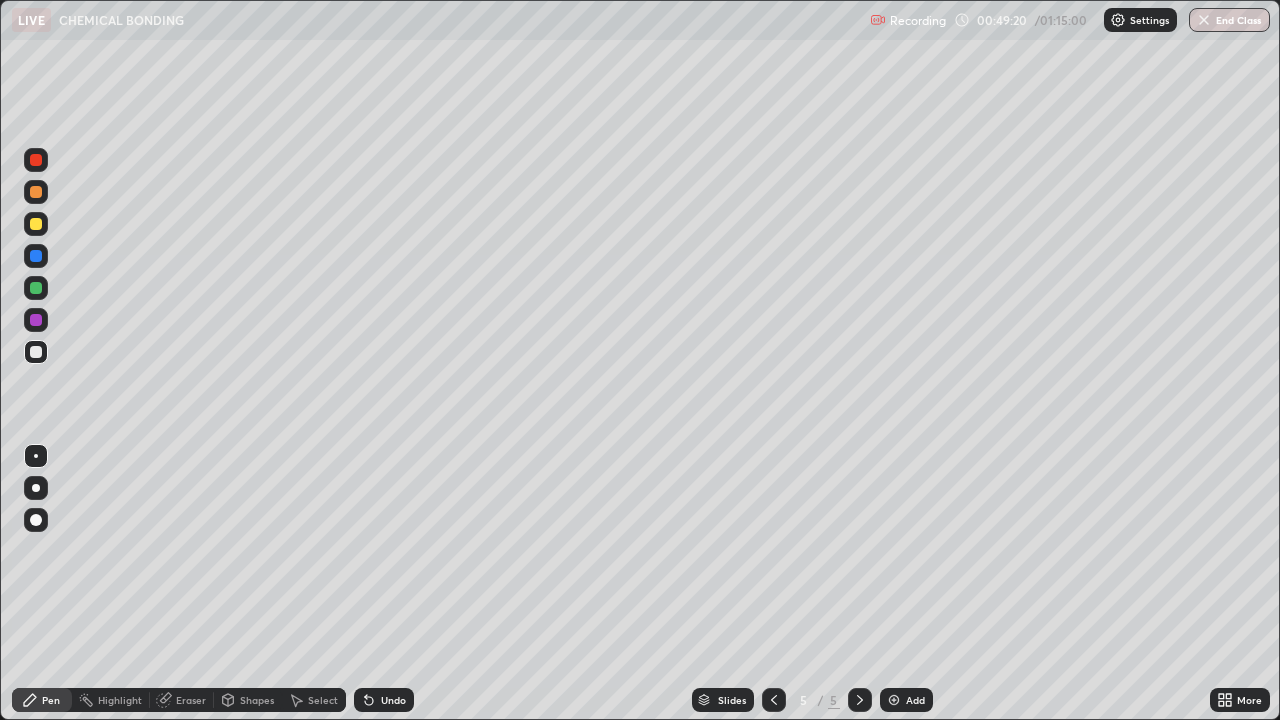 click on "Select" at bounding box center (314, 700) 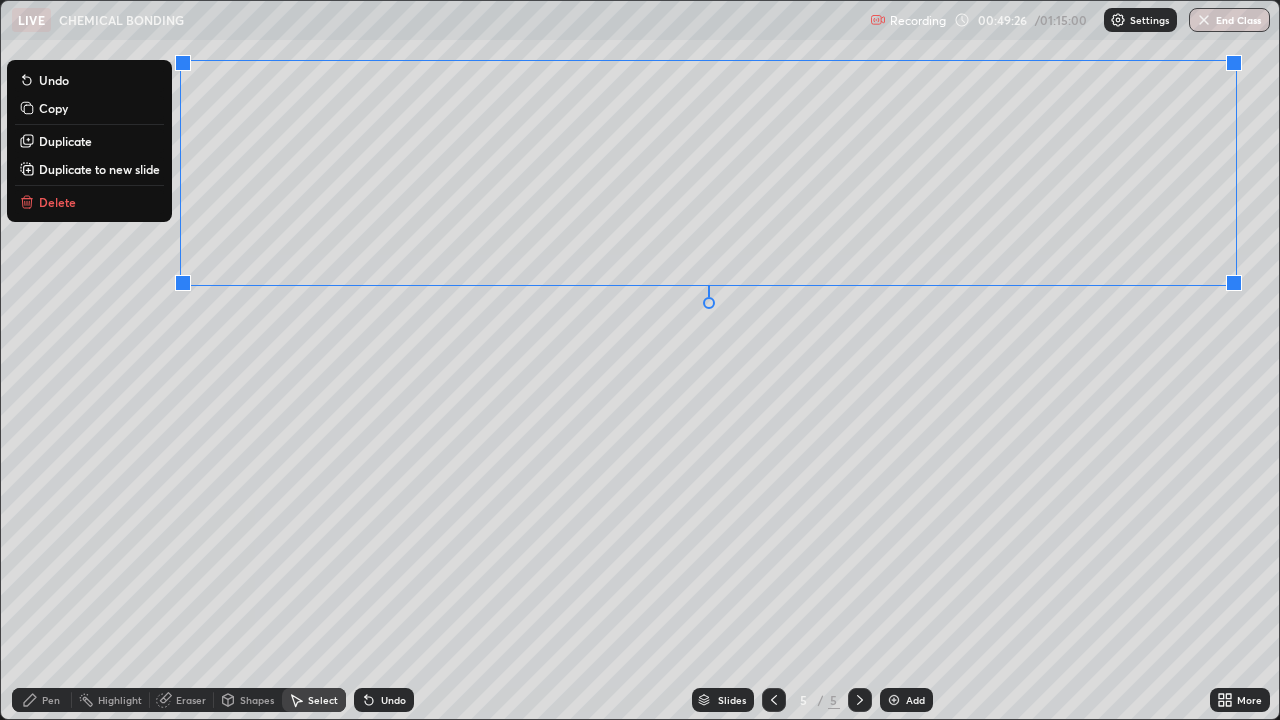 click on "Delete" at bounding box center (57, 202) 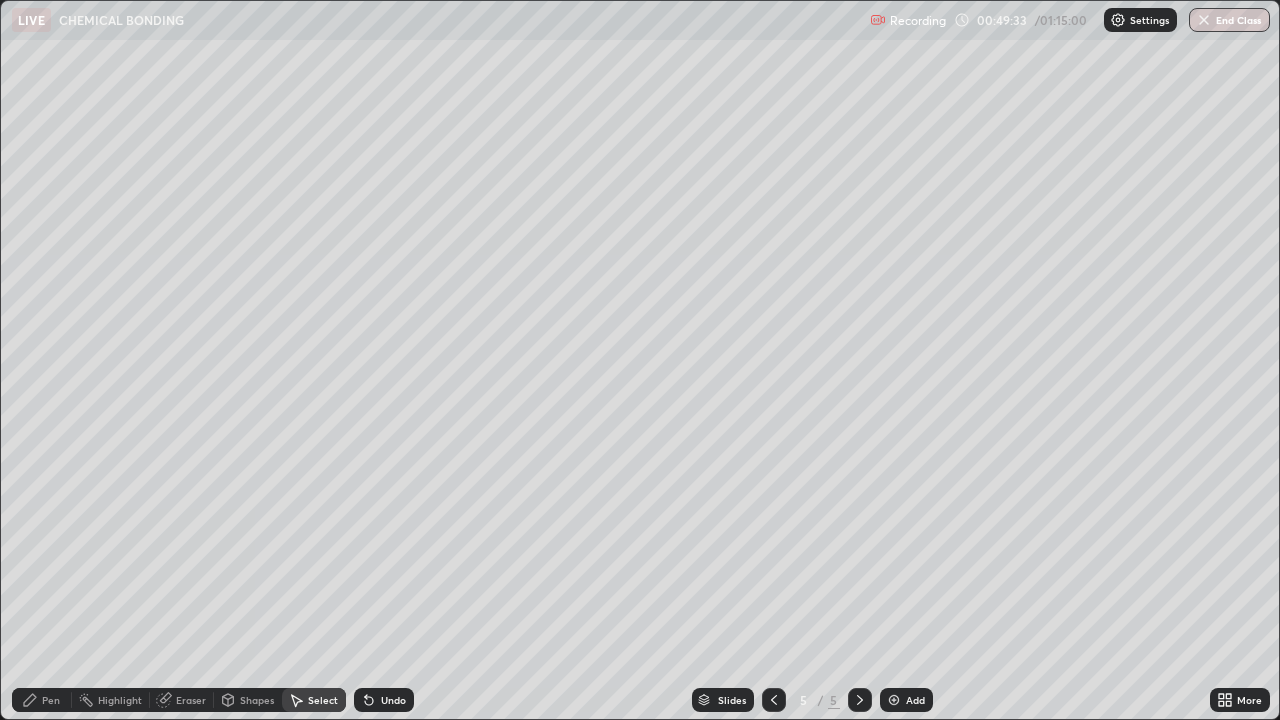 click on "0 ° Undo Copy Duplicate Duplicate to new slide Delete" at bounding box center [640, 360] 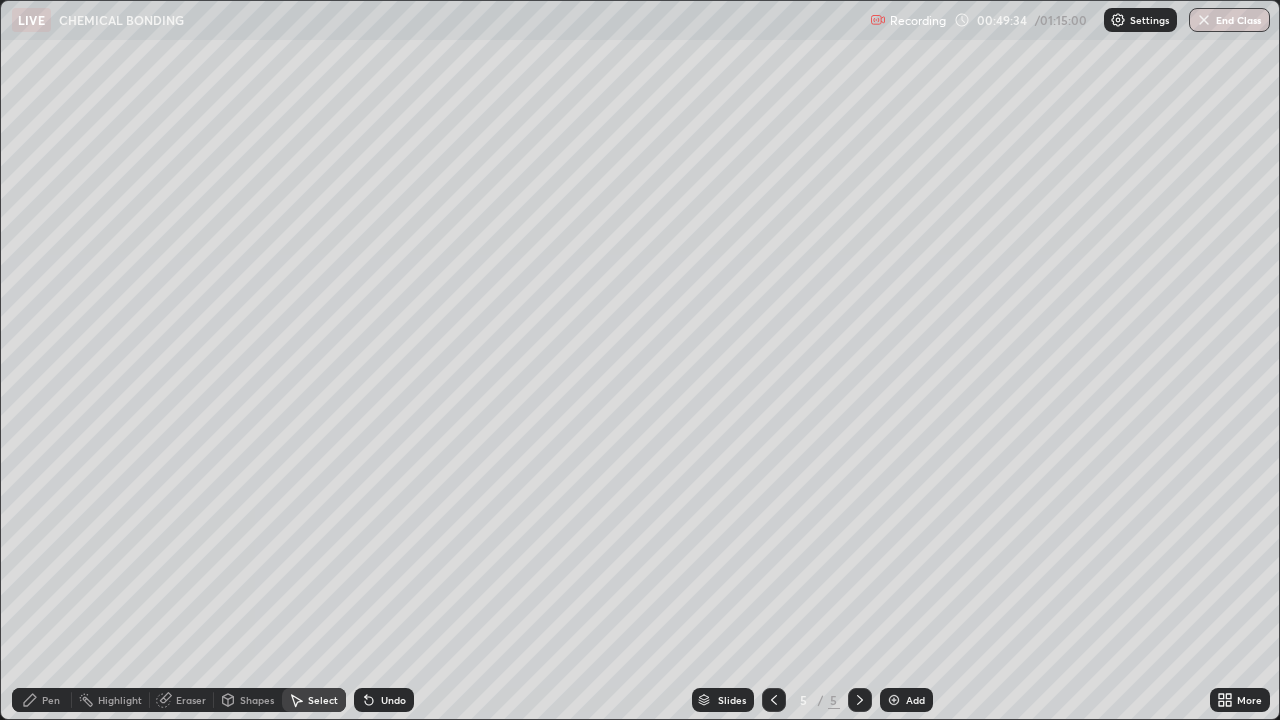 click on "Eraser" at bounding box center [182, 700] 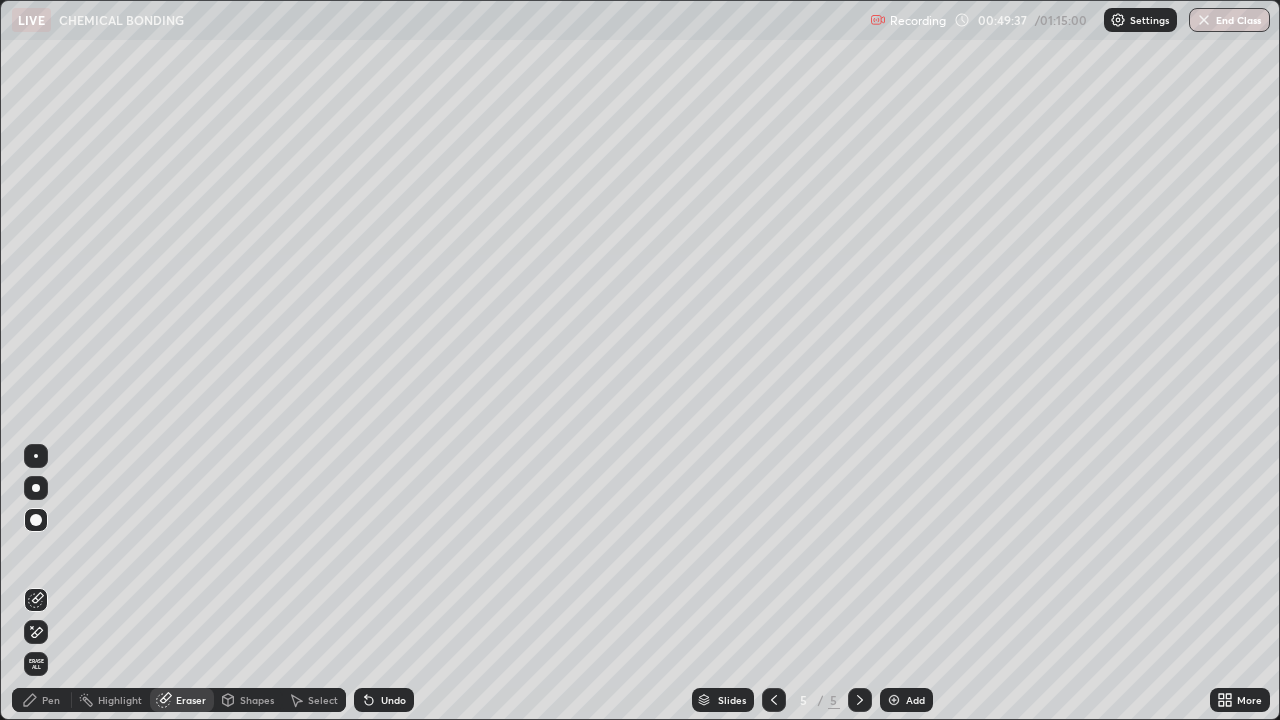 click on "Pen" at bounding box center [51, 700] 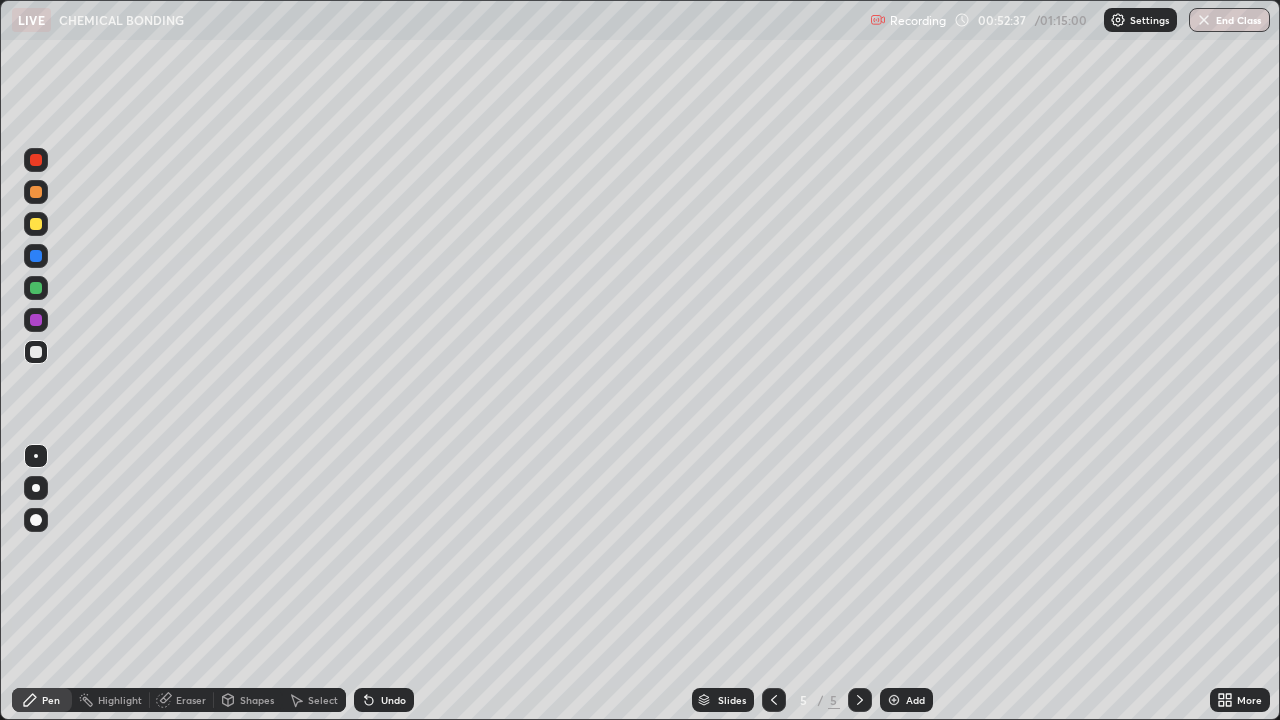 click on "Select" at bounding box center [323, 700] 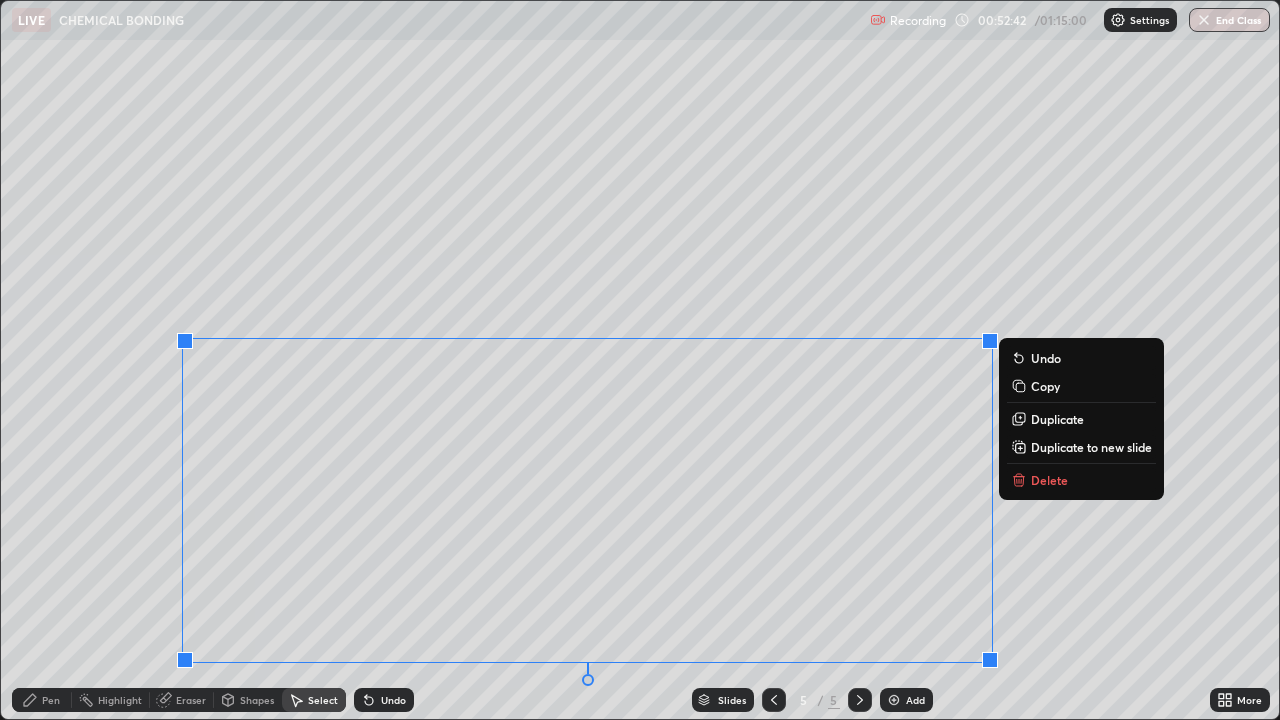 click 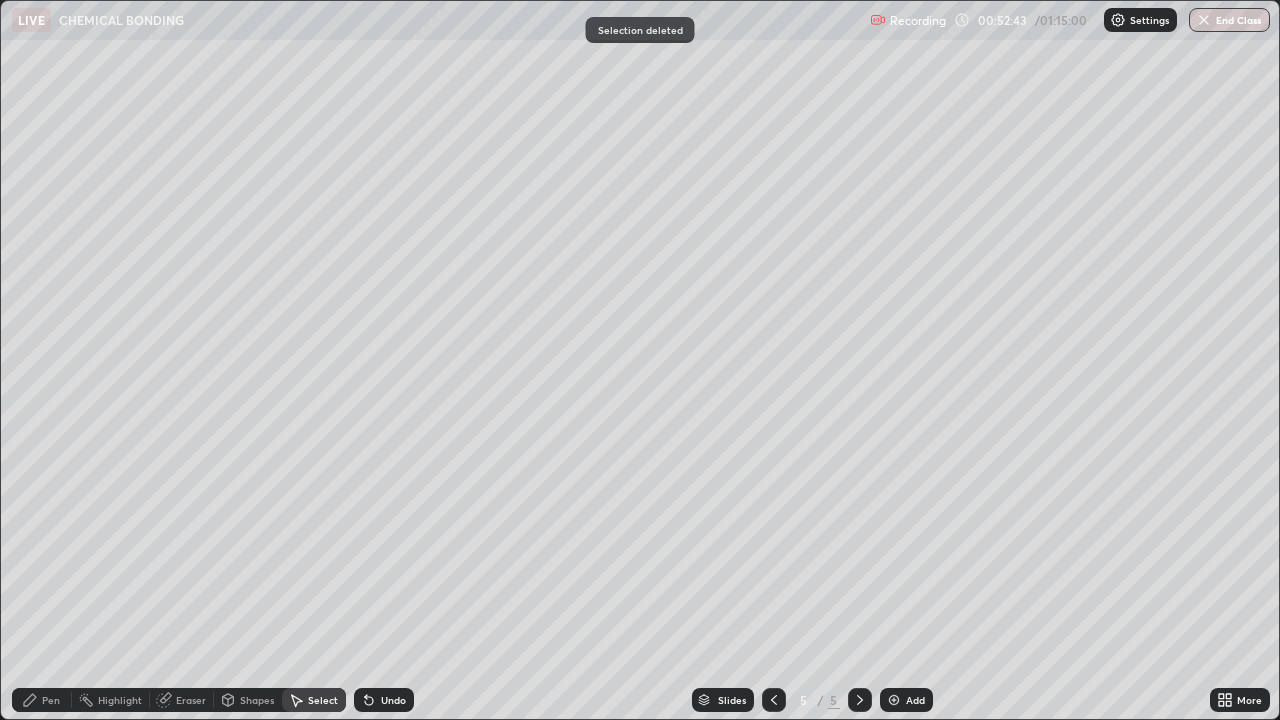 click on "Eraser" at bounding box center (191, 700) 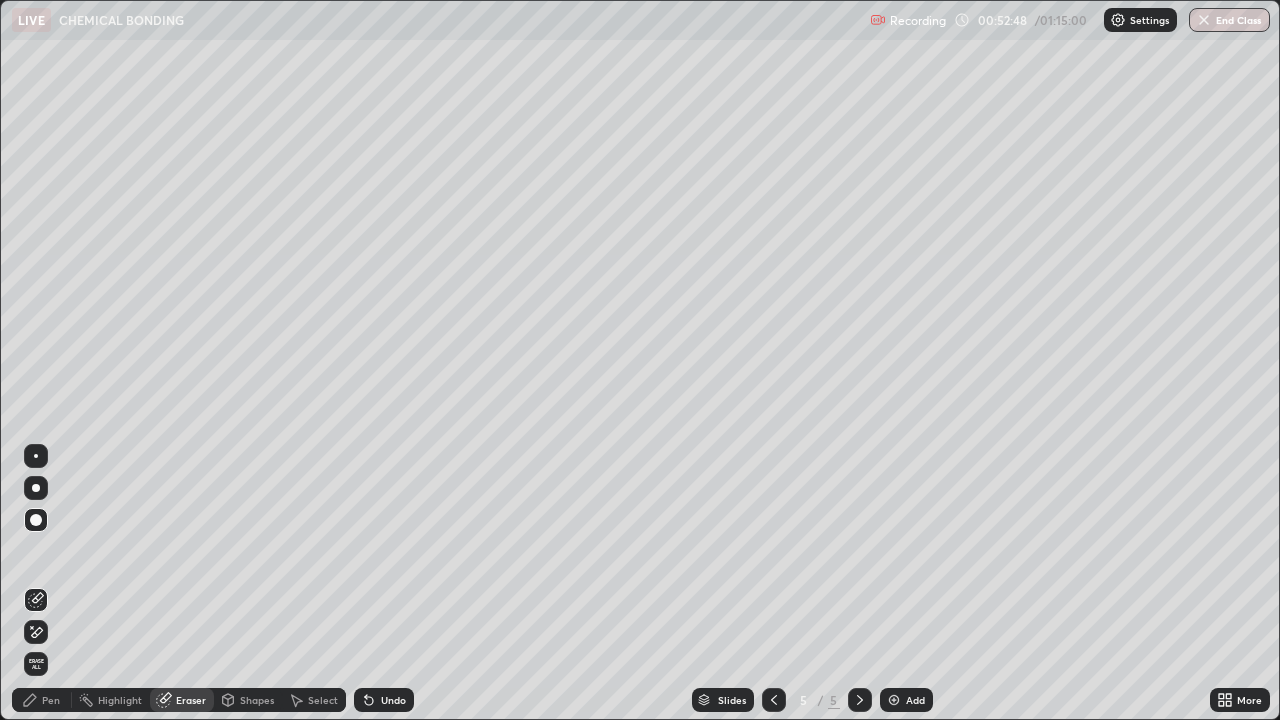 click on "Pen" at bounding box center [51, 700] 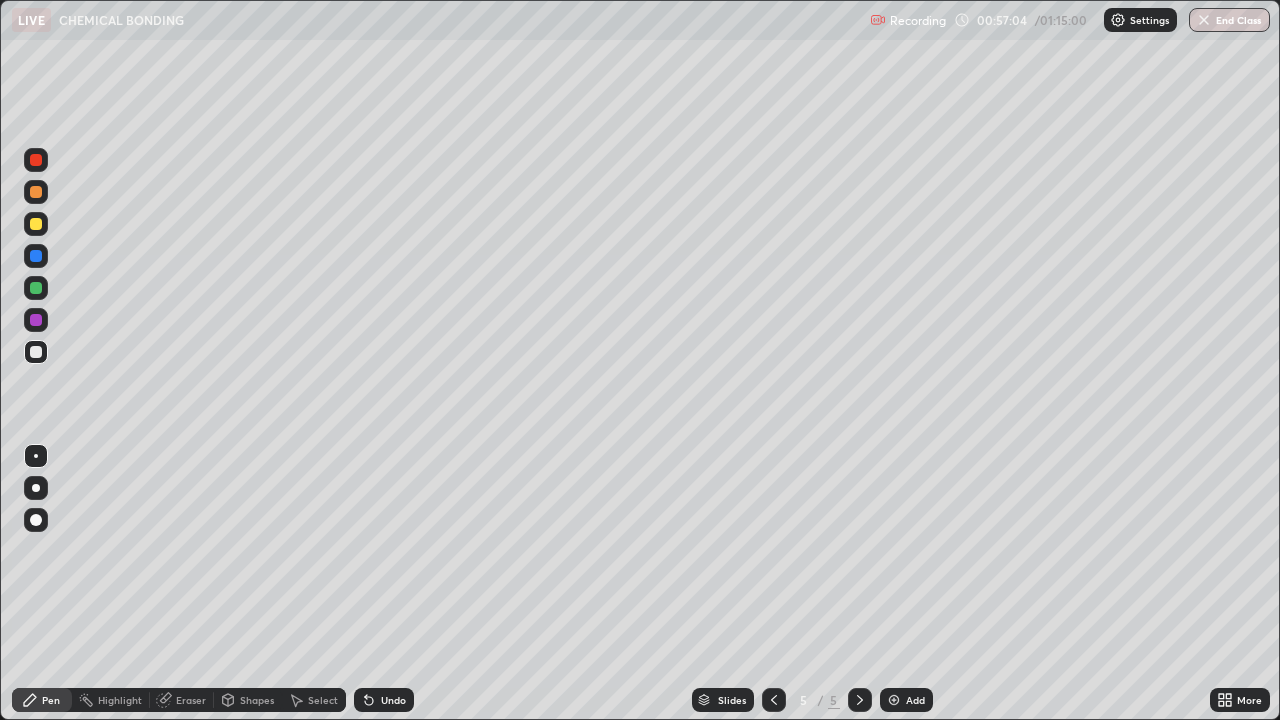 click at bounding box center (894, 700) 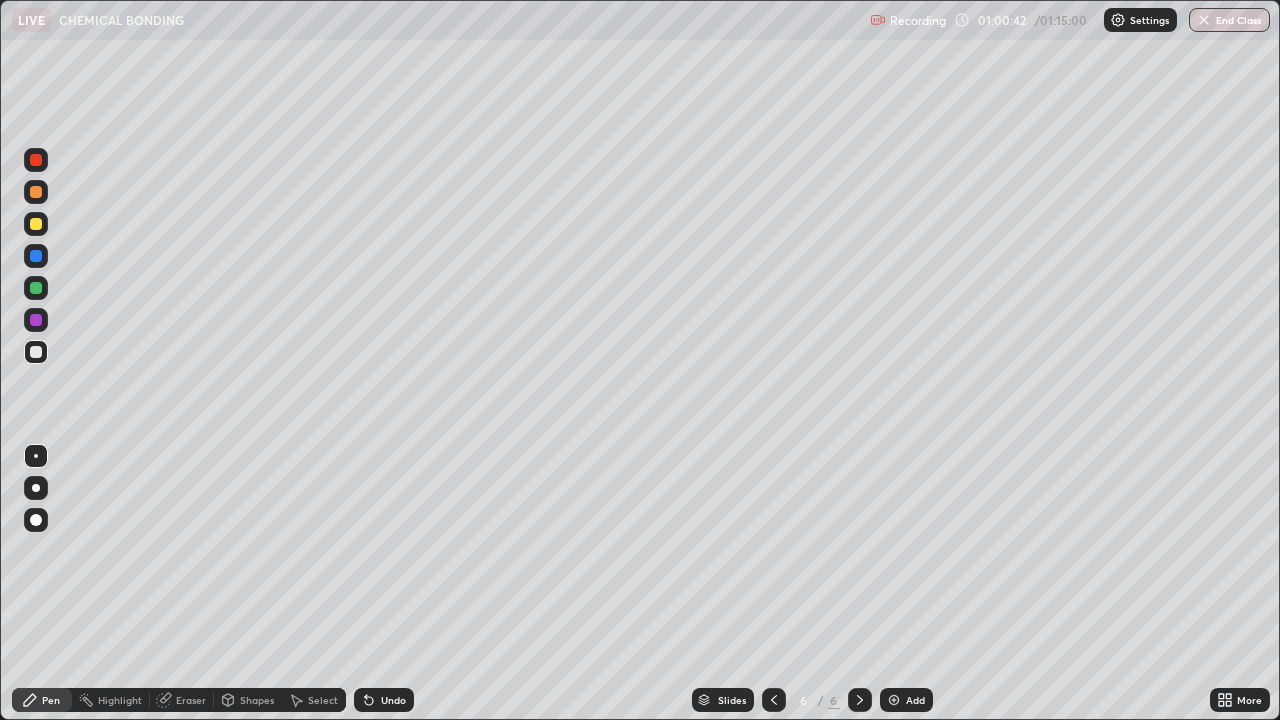 click on "Undo" at bounding box center (393, 700) 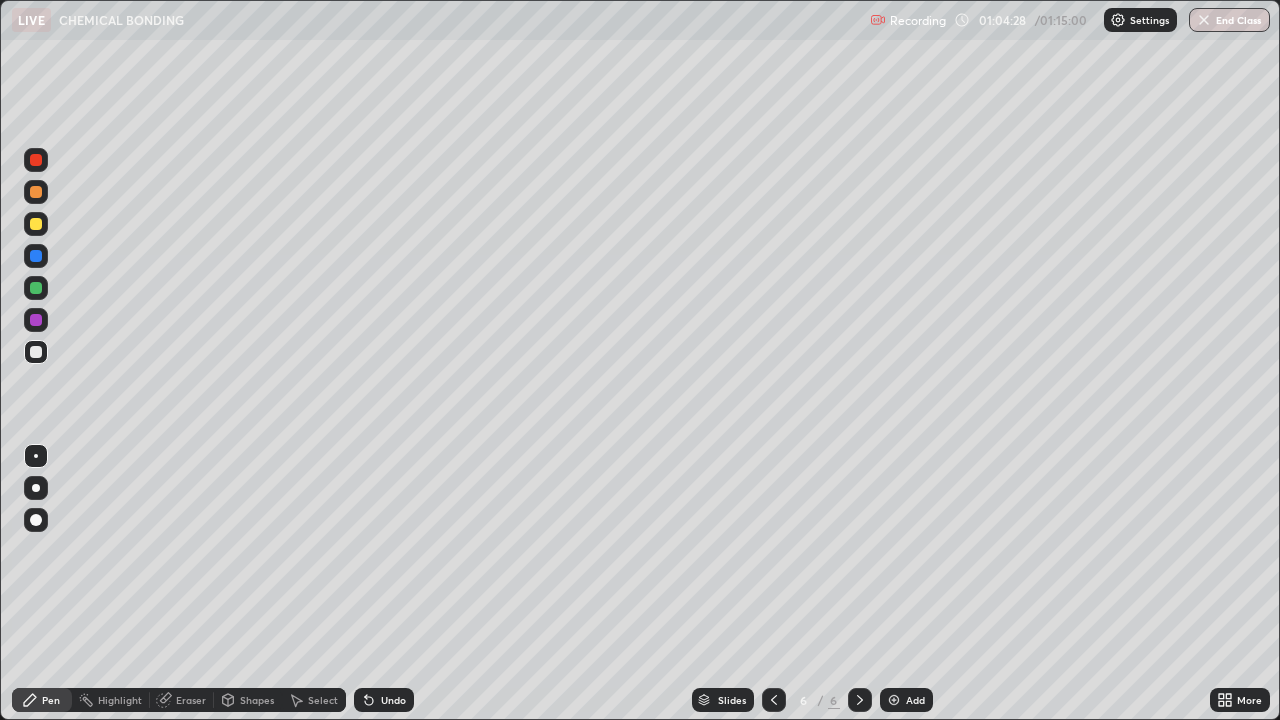 click at bounding box center (894, 700) 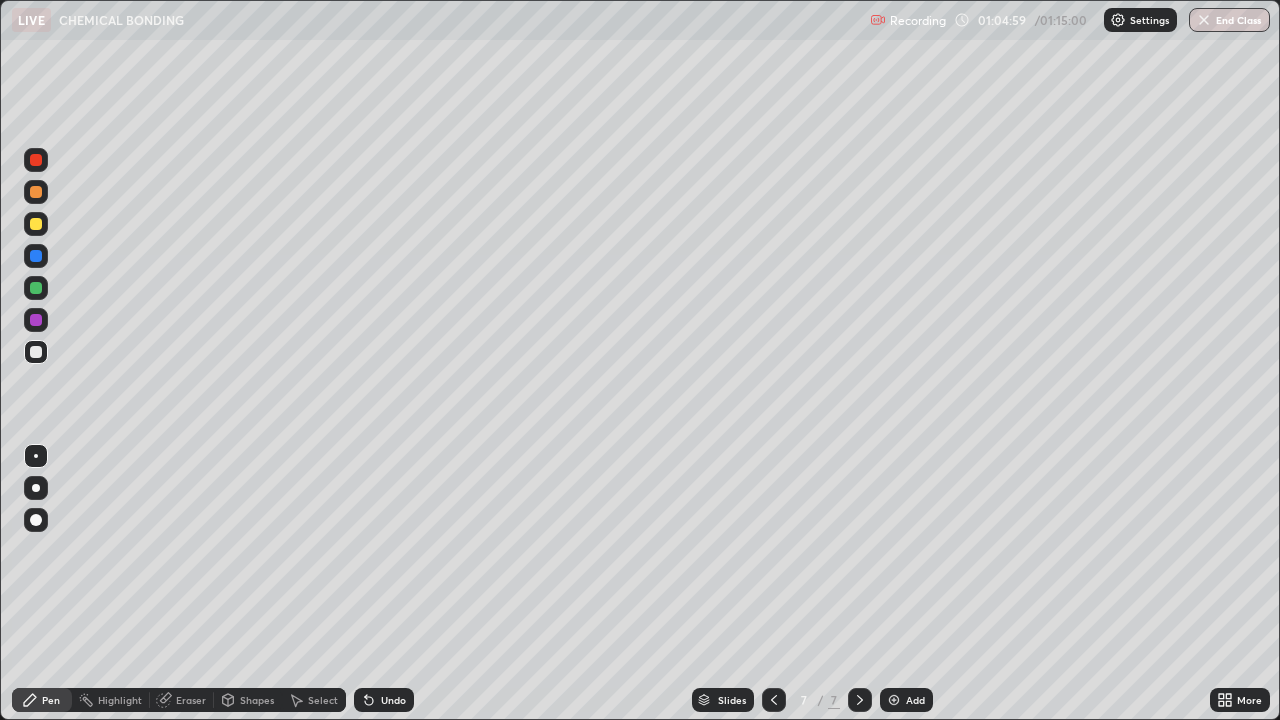click at bounding box center (36, 224) 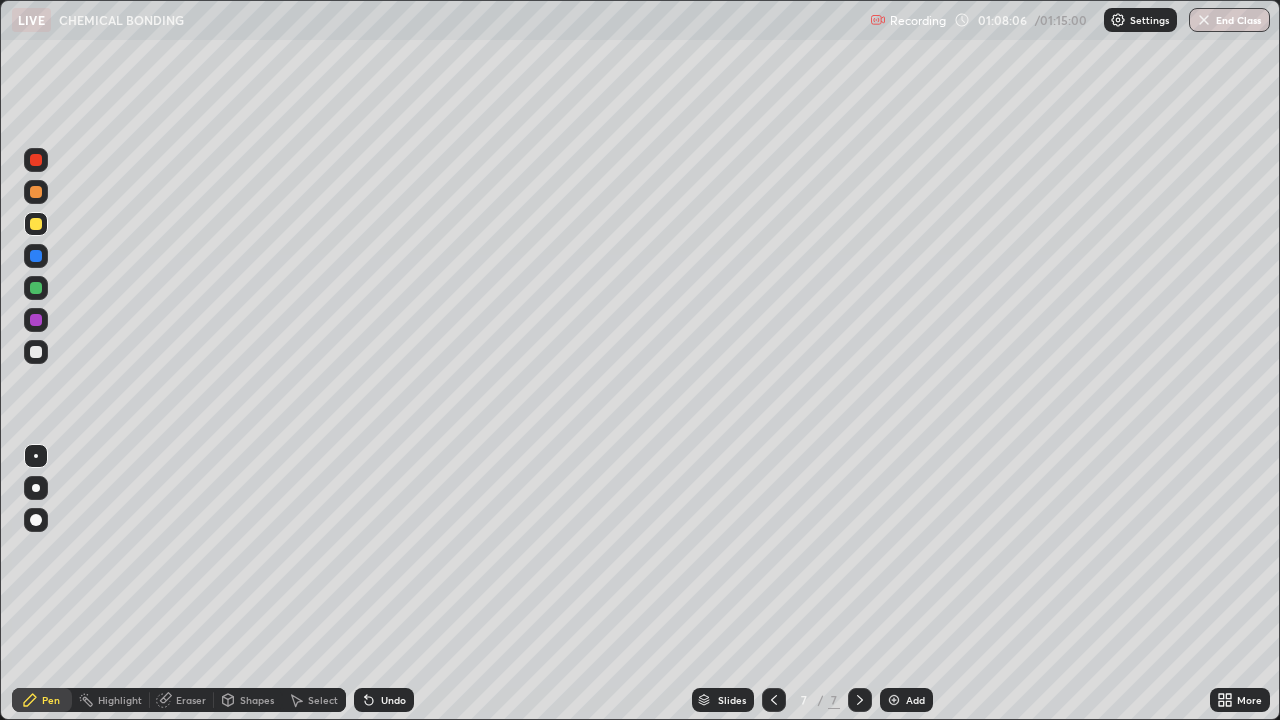 click at bounding box center [36, 352] 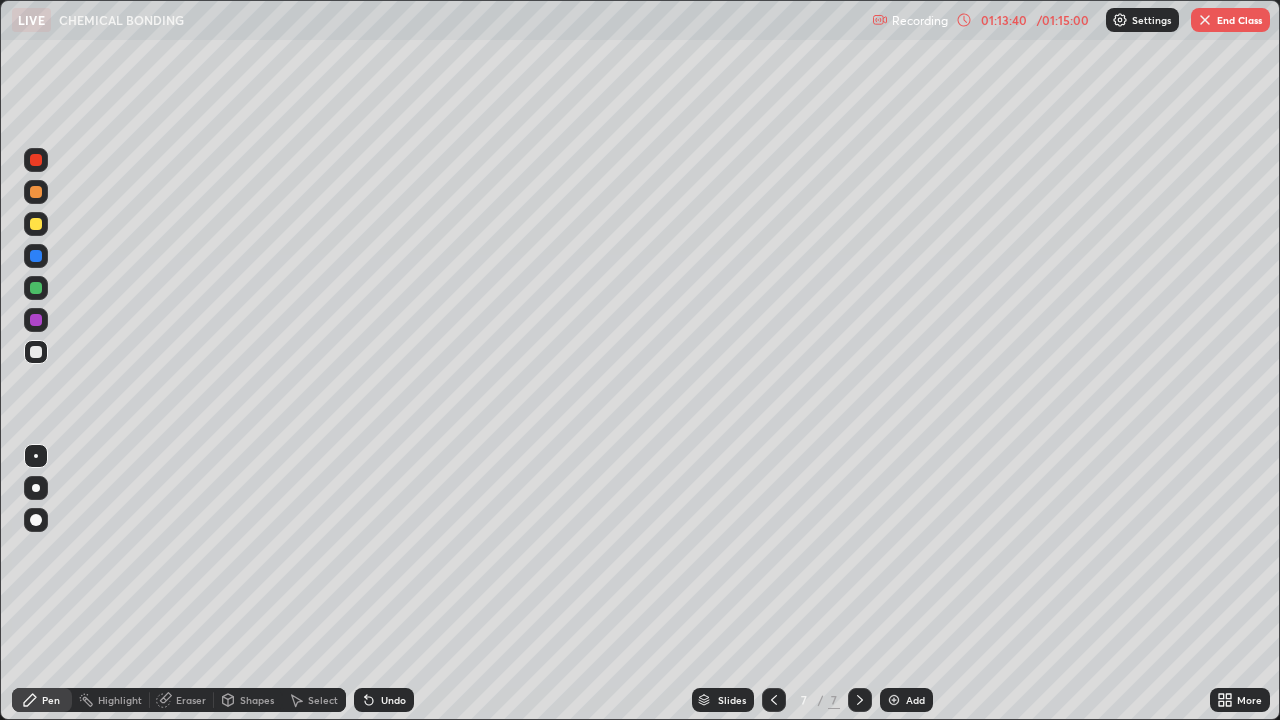 click on "End Class" at bounding box center (1230, 20) 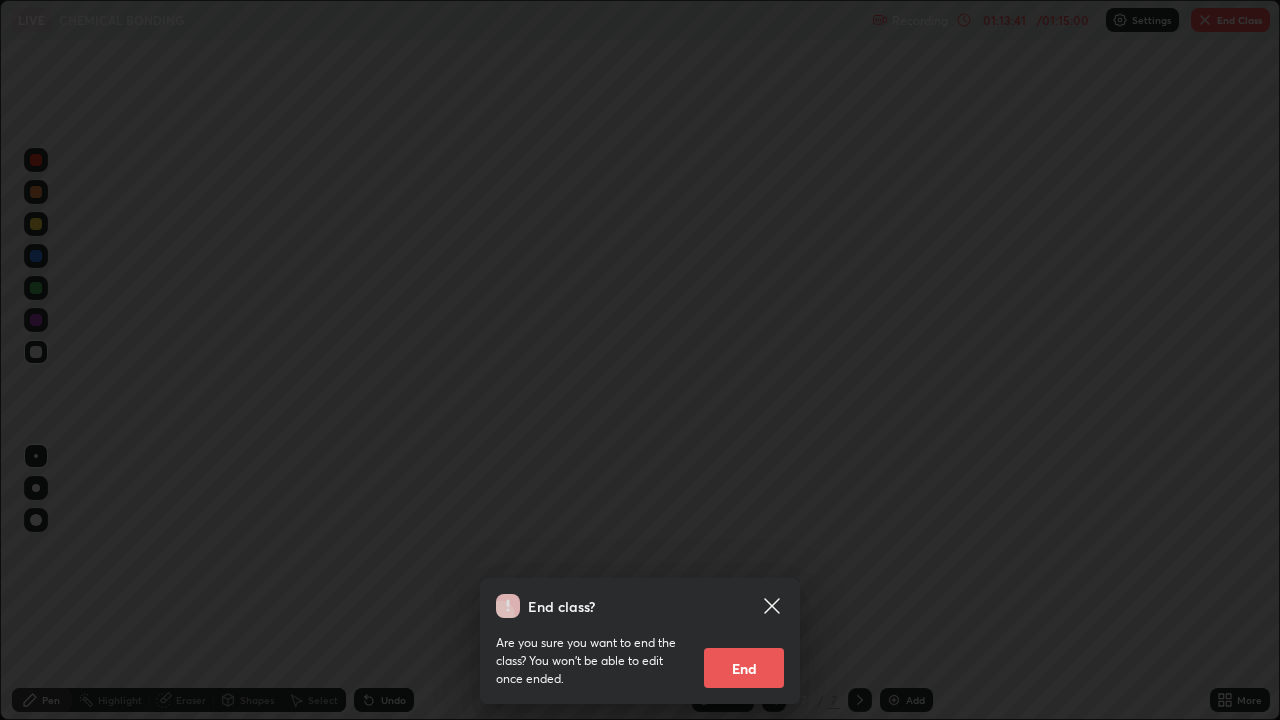 click on "End" at bounding box center (744, 668) 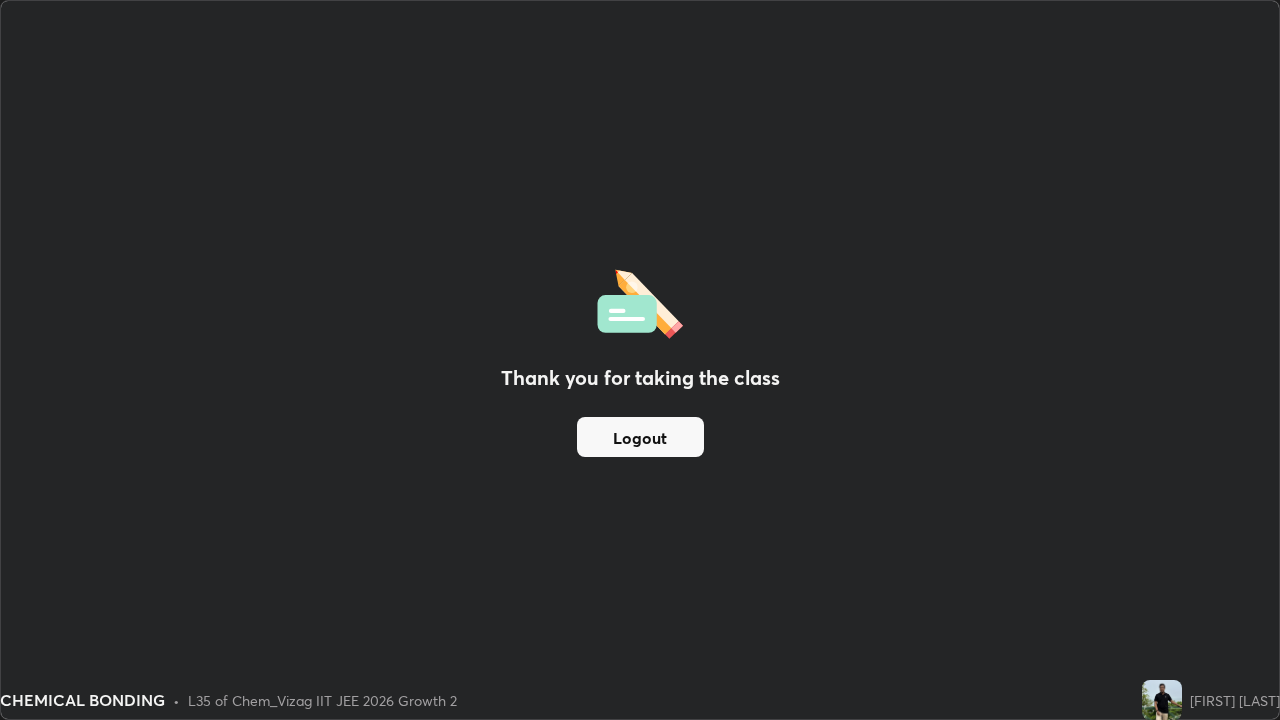 click on "Logout" at bounding box center (640, 437) 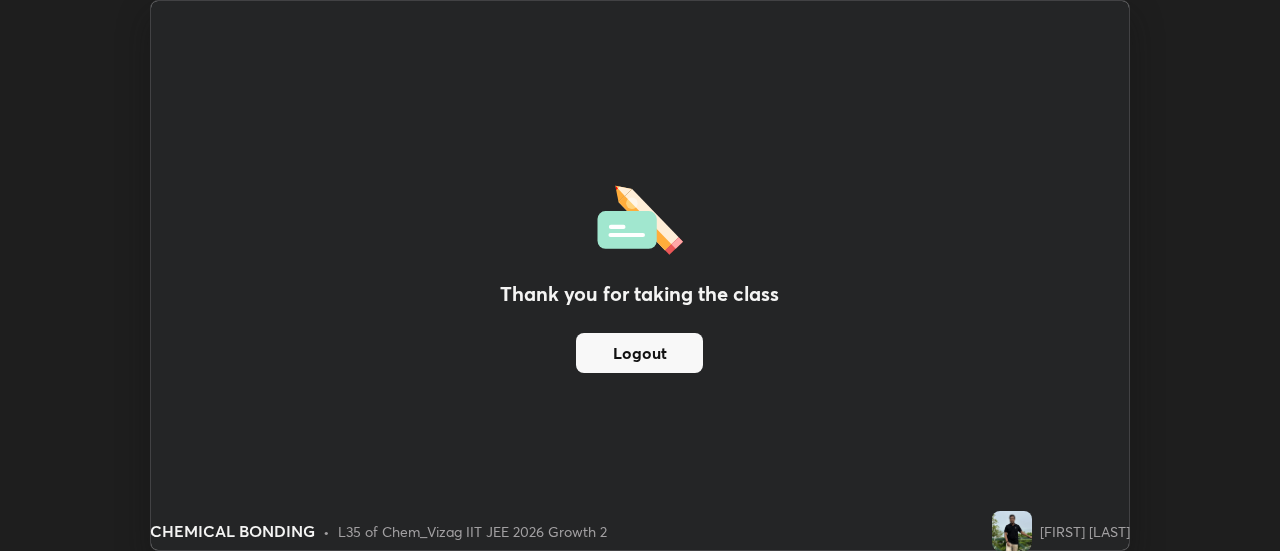 scroll, scrollTop: 551, scrollLeft: 1280, axis: both 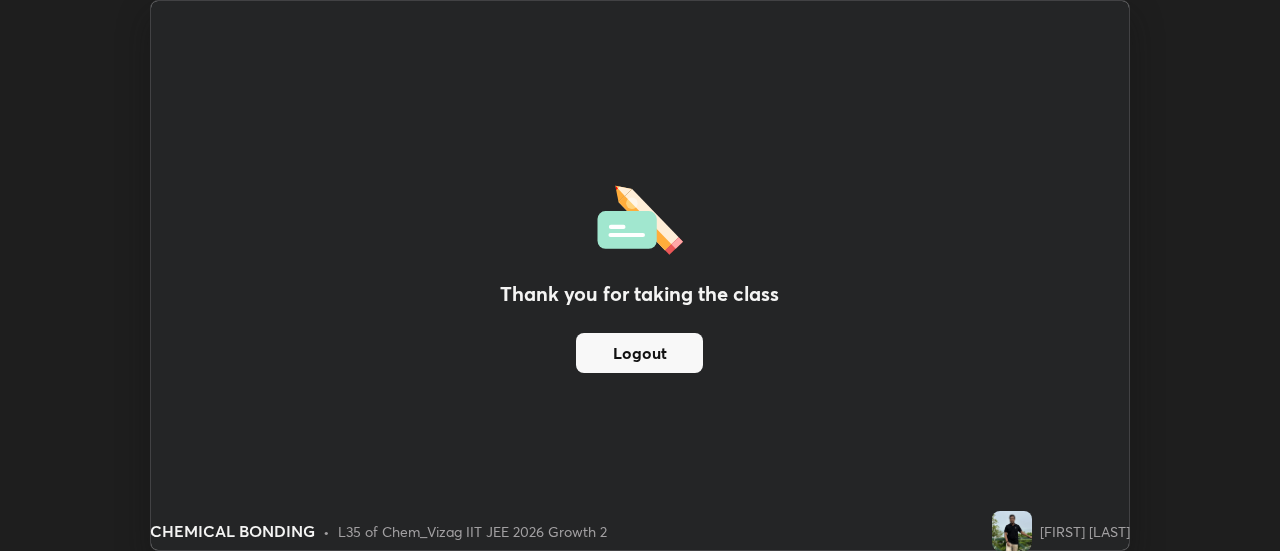 click on "Thank you for taking the class Logout Setting up your live class" at bounding box center [640, 275] 